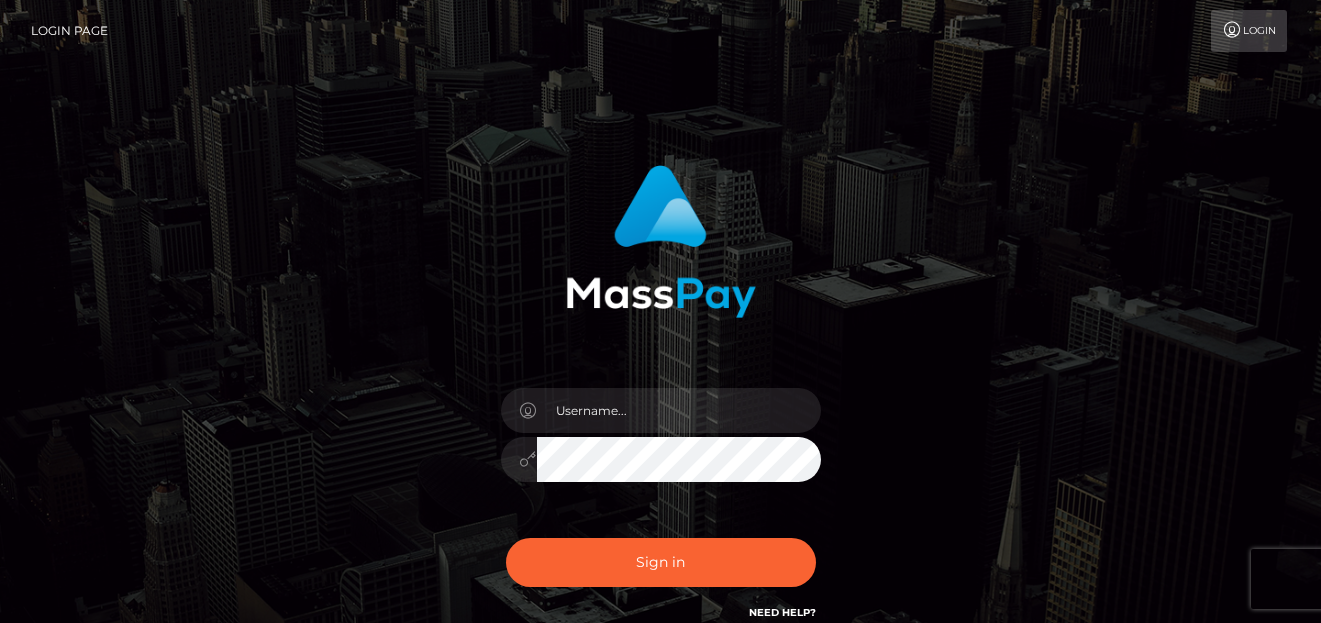 scroll, scrollTop: 0, scrollLeft: 0, axis: both 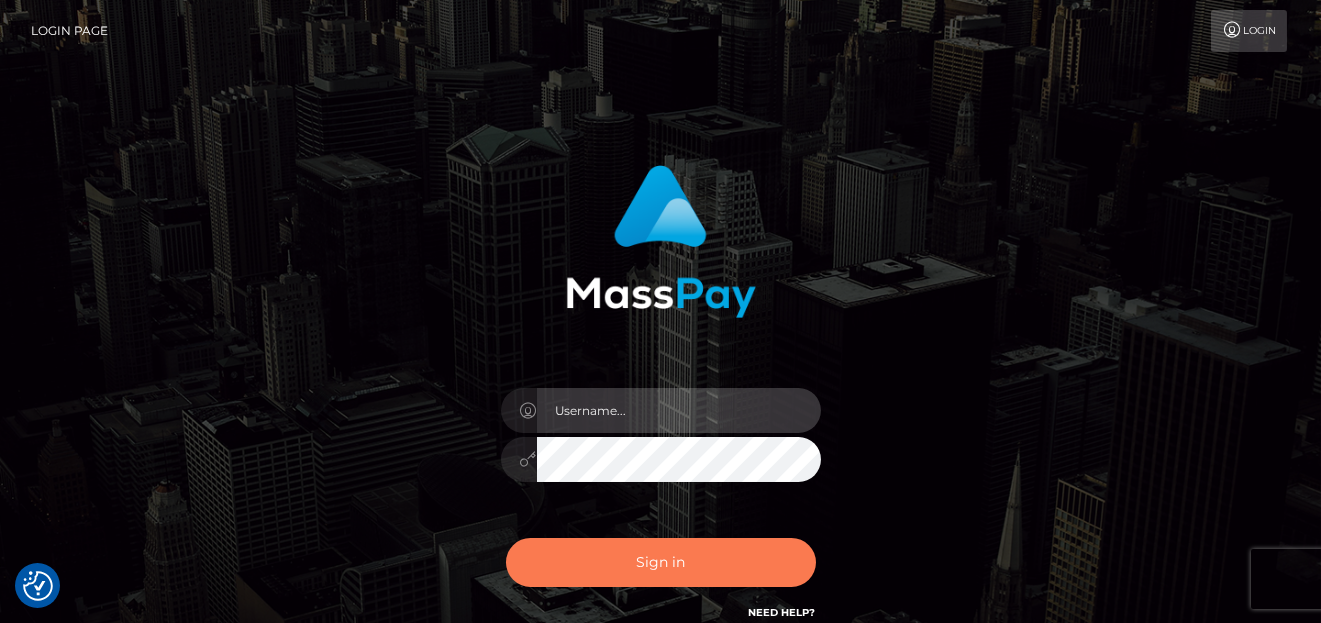 type on "denise" 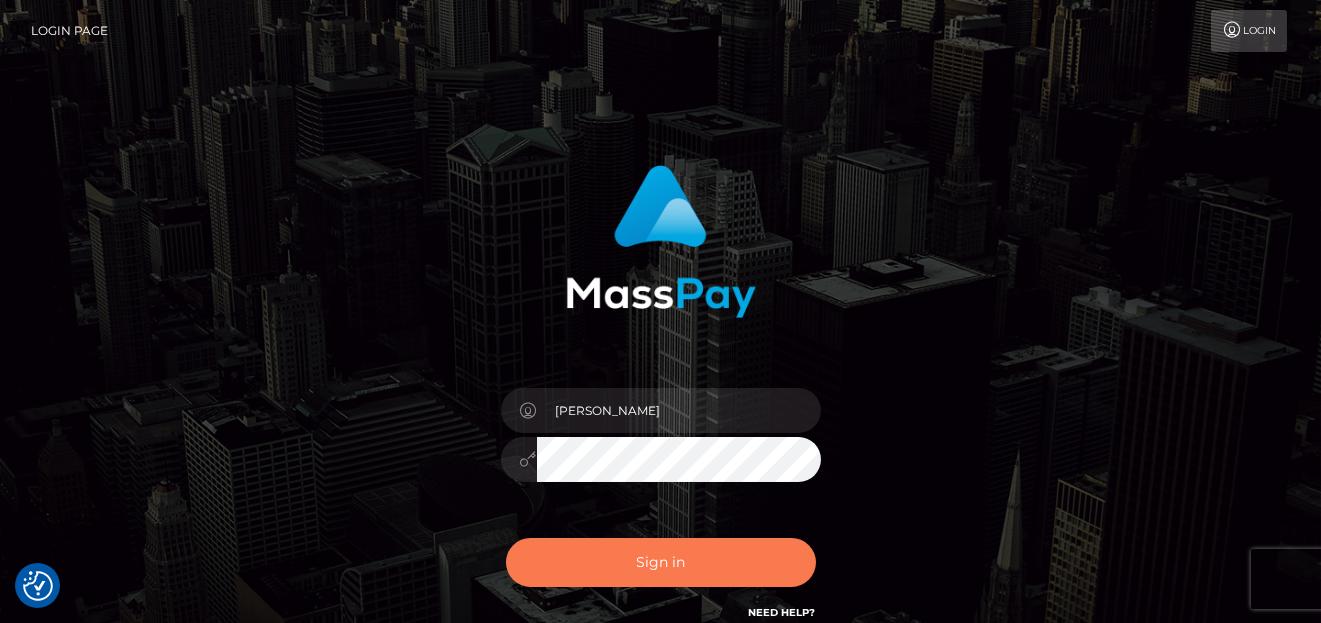 click on "Sign in" at bounding box center (661, 562) 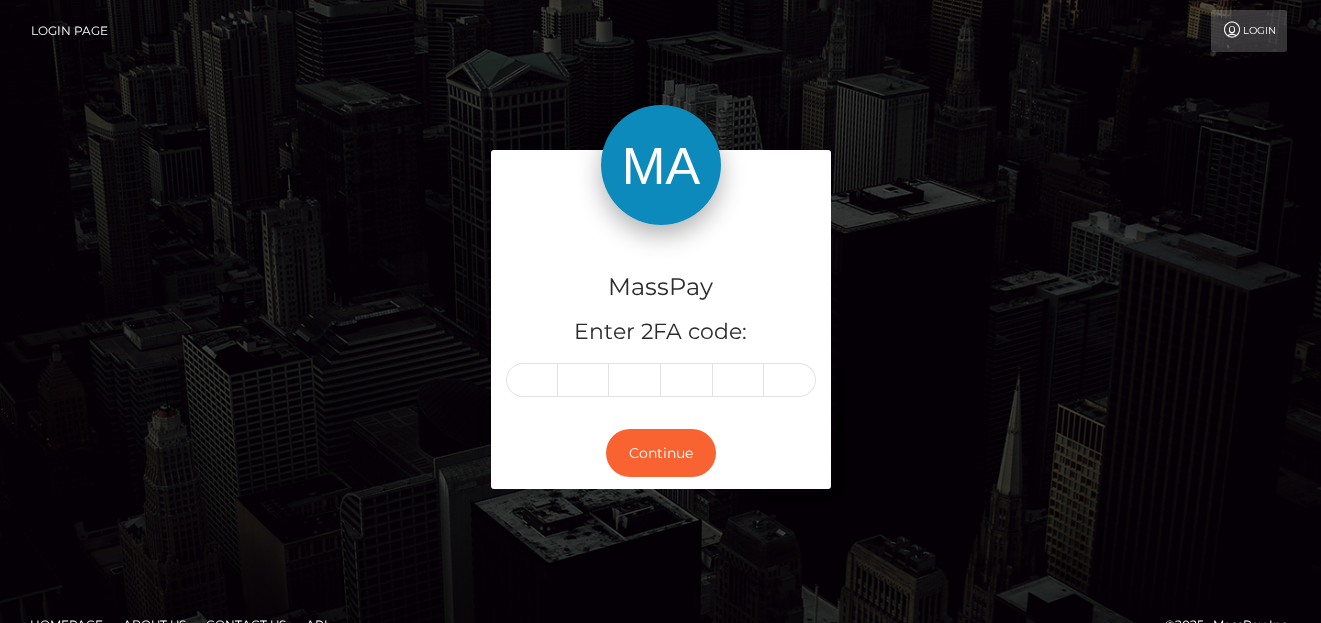 scroll, scrollTop: 0, scrollLeft: 0, axis: both 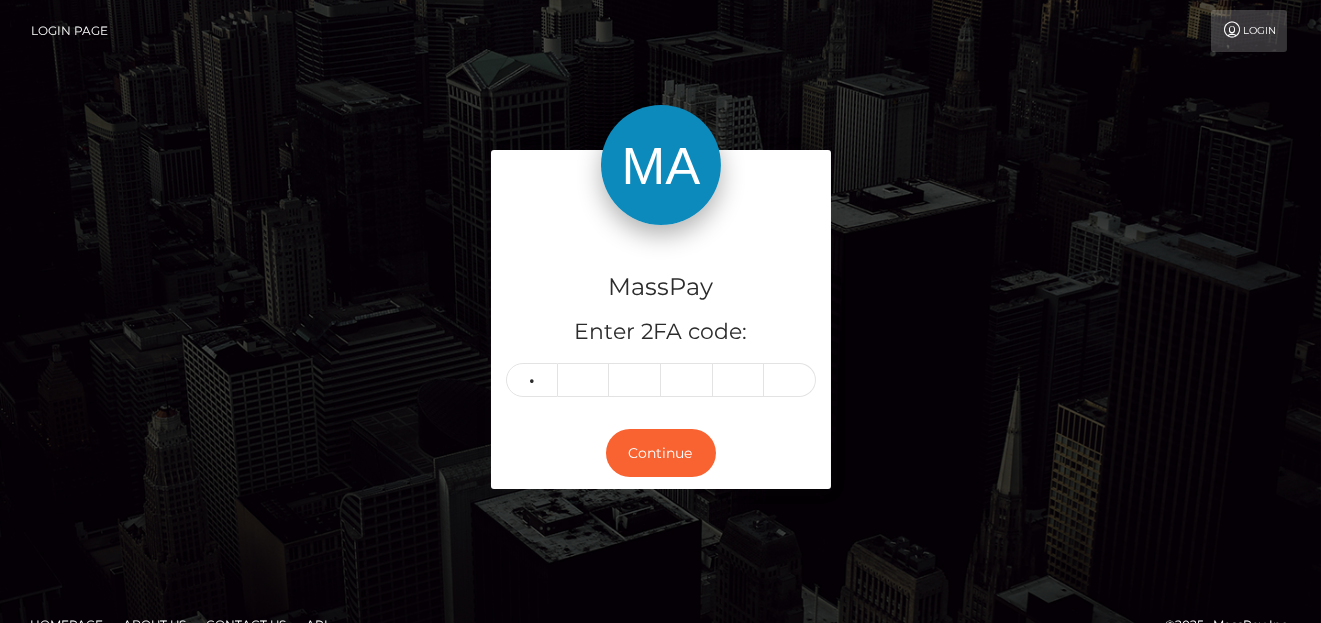 type on "4" 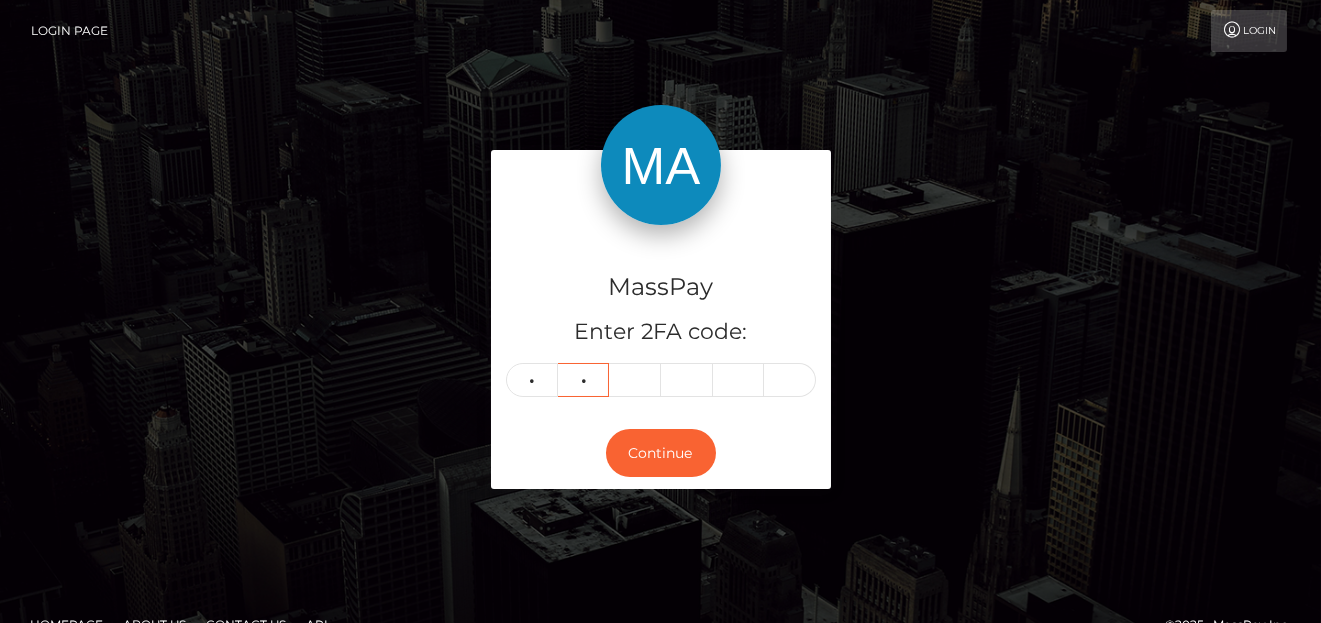 type on "2" 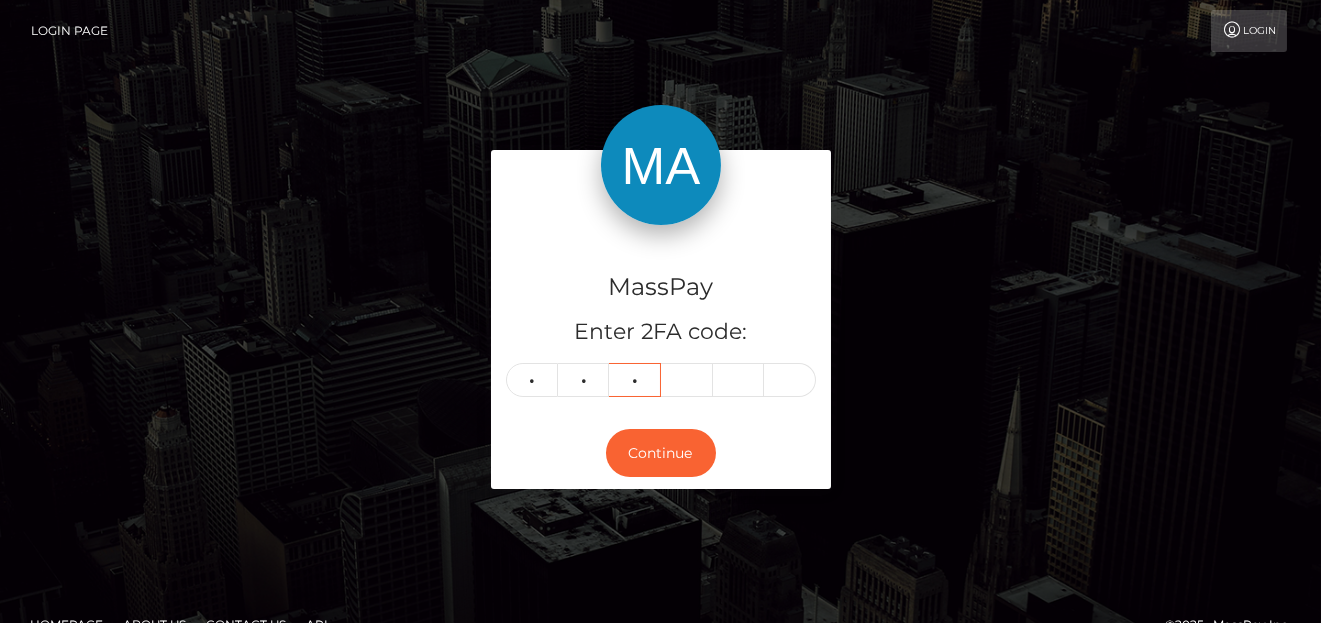 type on "7" 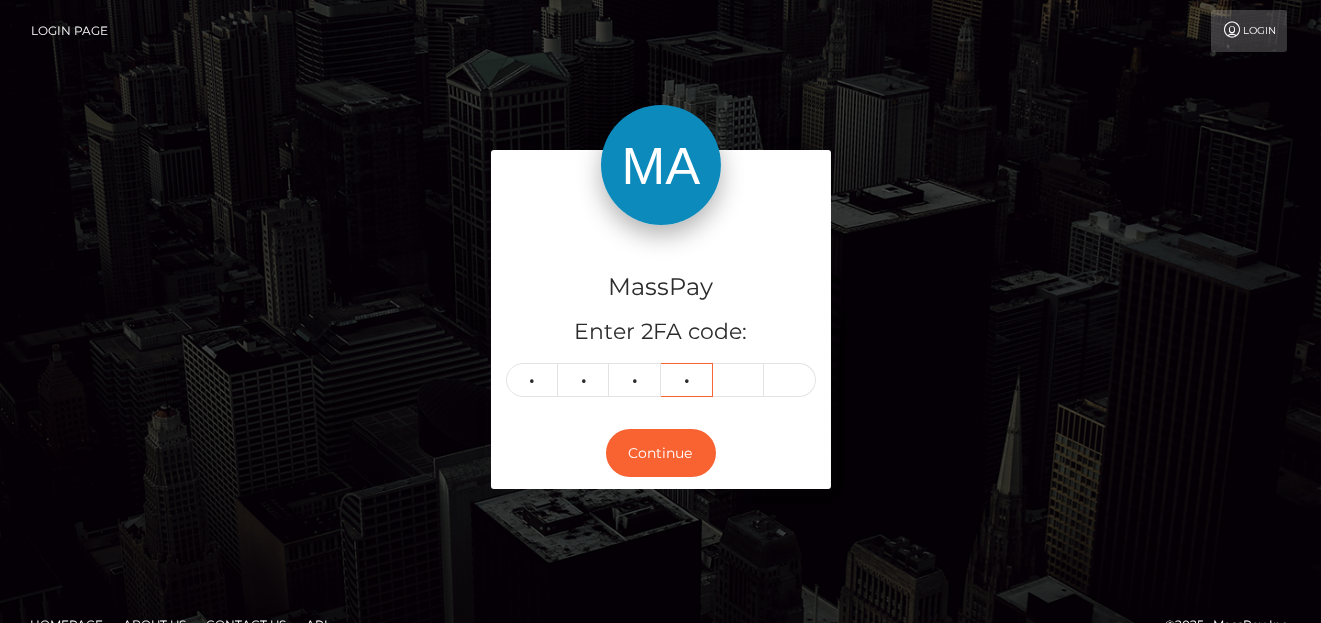 type on "2" 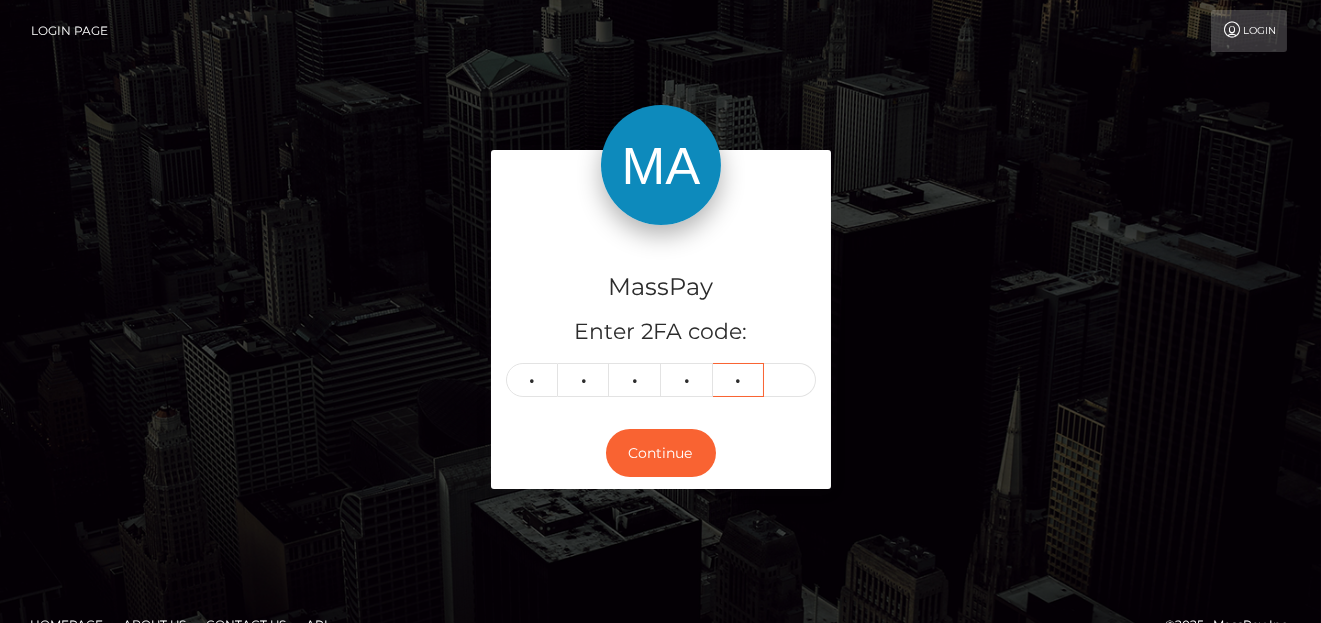 type on "8" 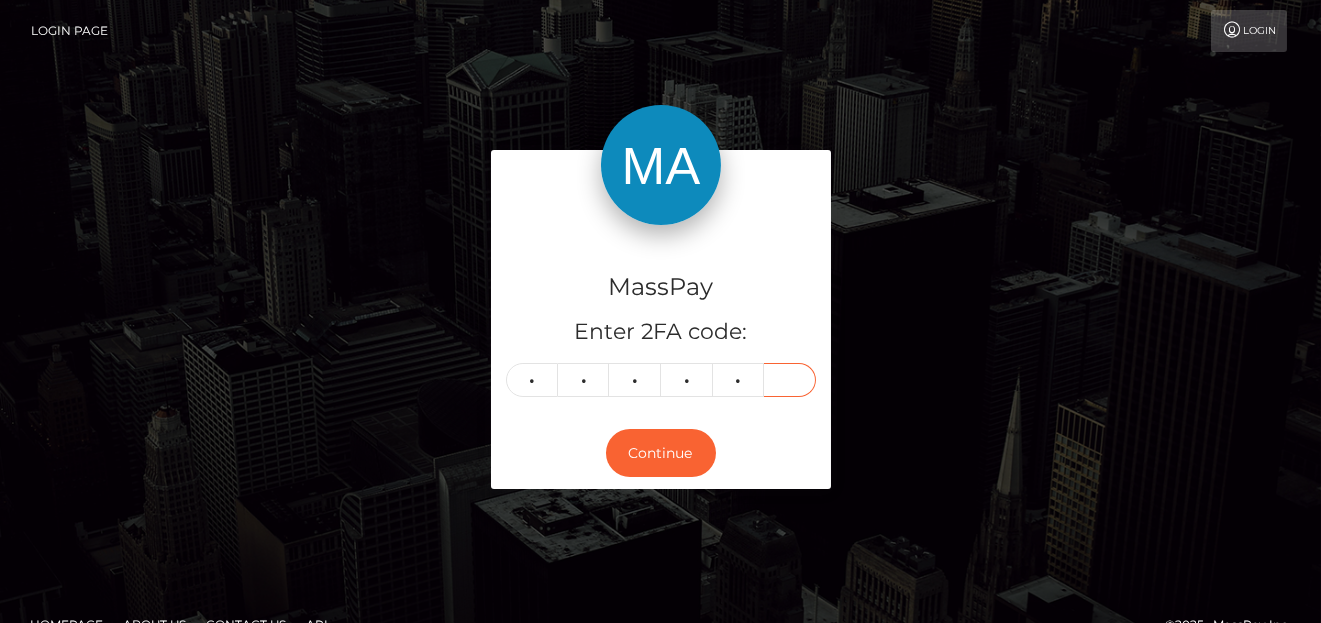 type on "8" 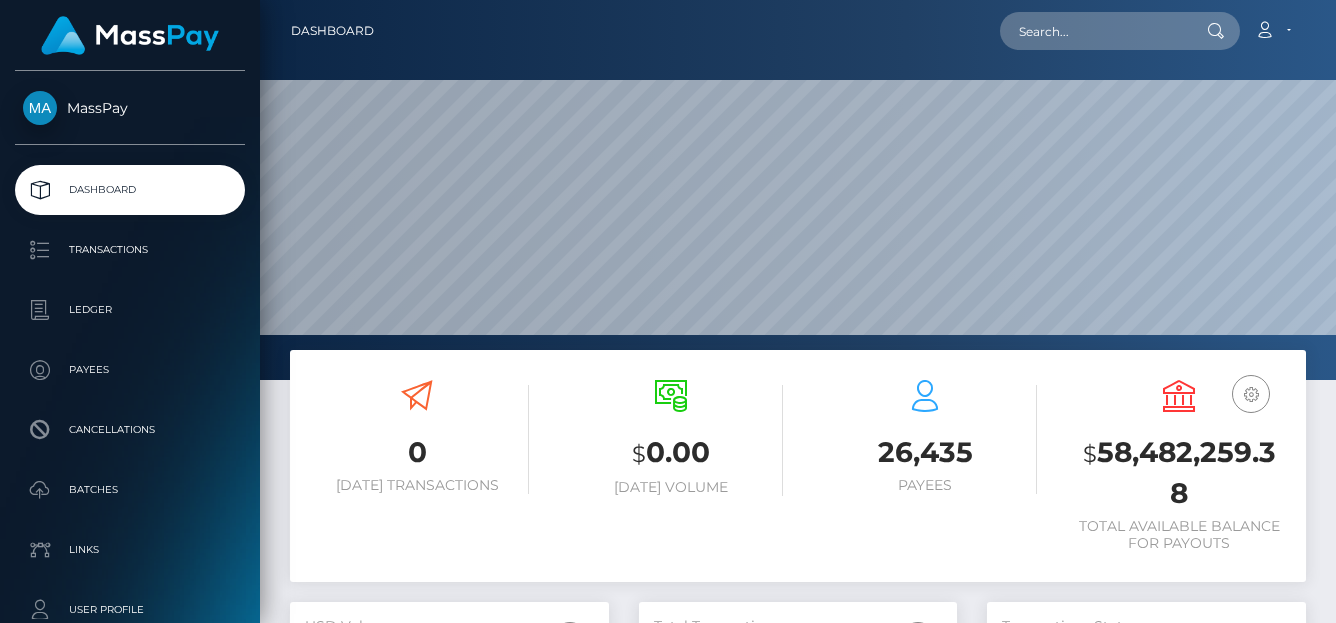 scroll, scrollTop: 0, scrollLeft: 0, axis: both 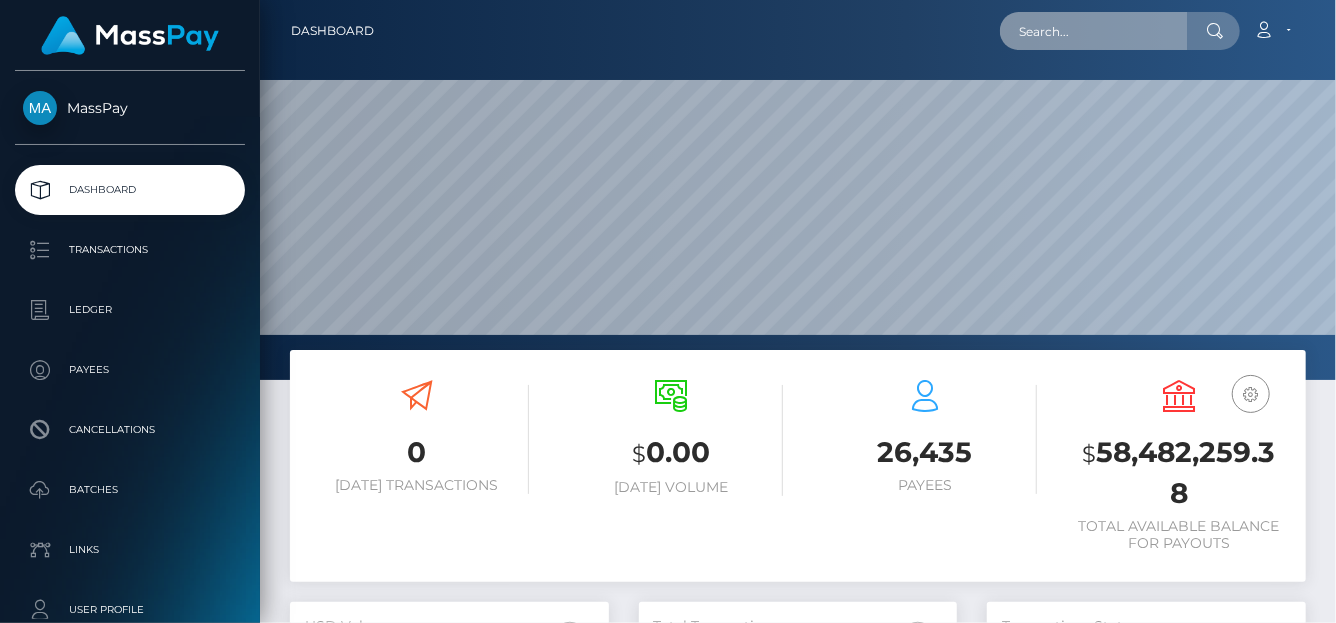 click at bounding box center [1094, 31] 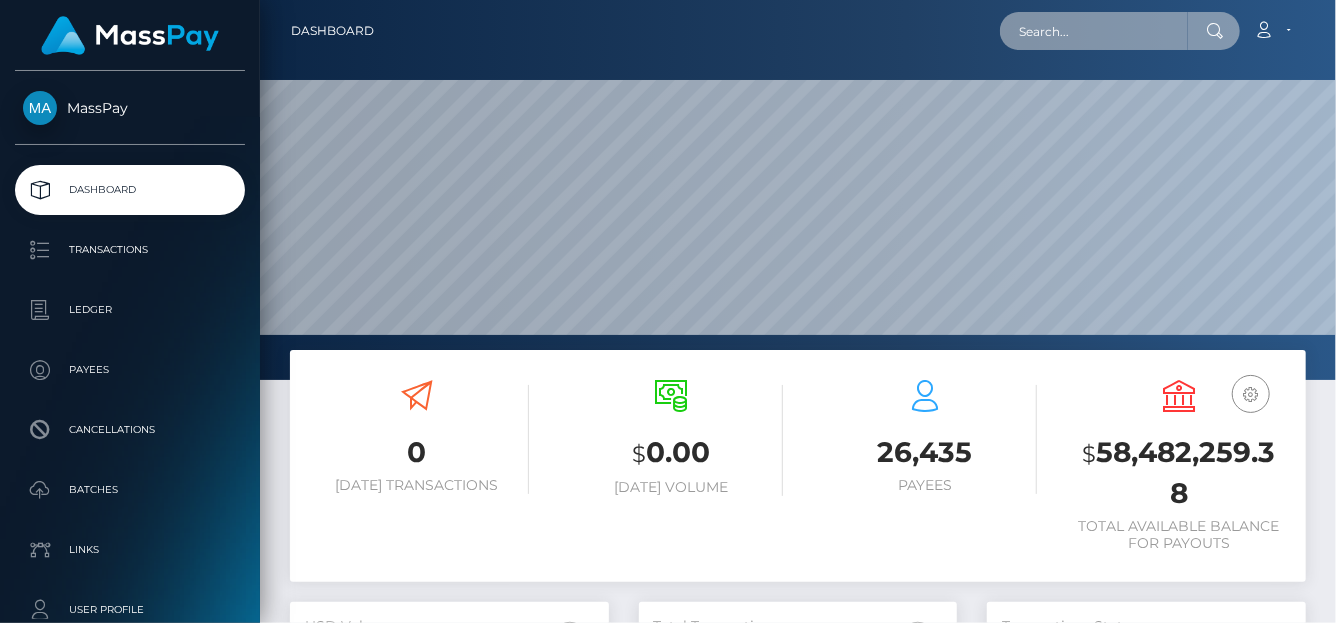 paste on "371638388429692928" 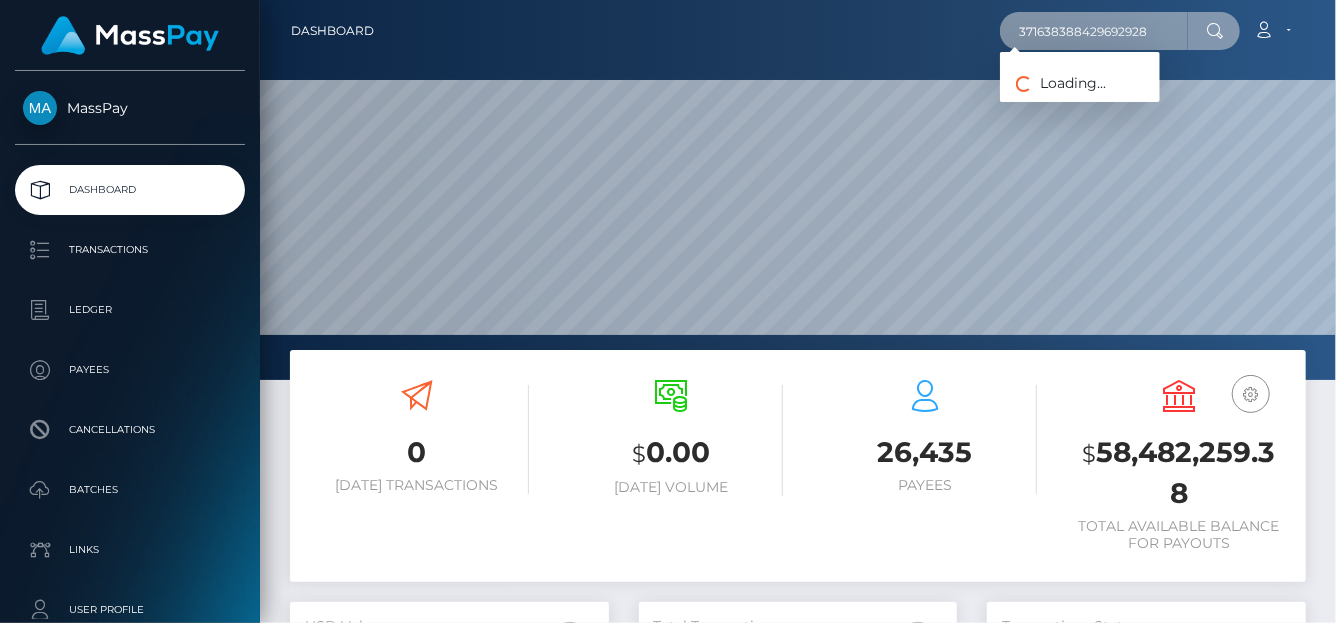 type on "371638388429692928" 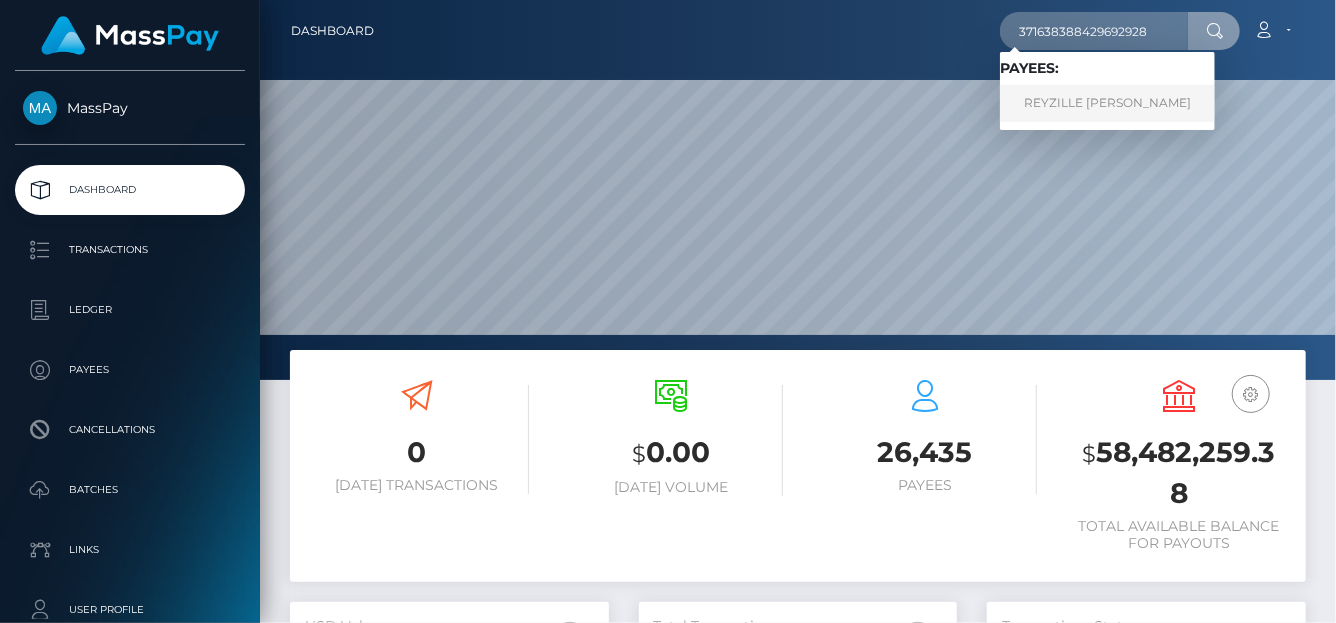 click on "REYZILLE ESTELLA CASAO" at bounding box center (1107, 103) 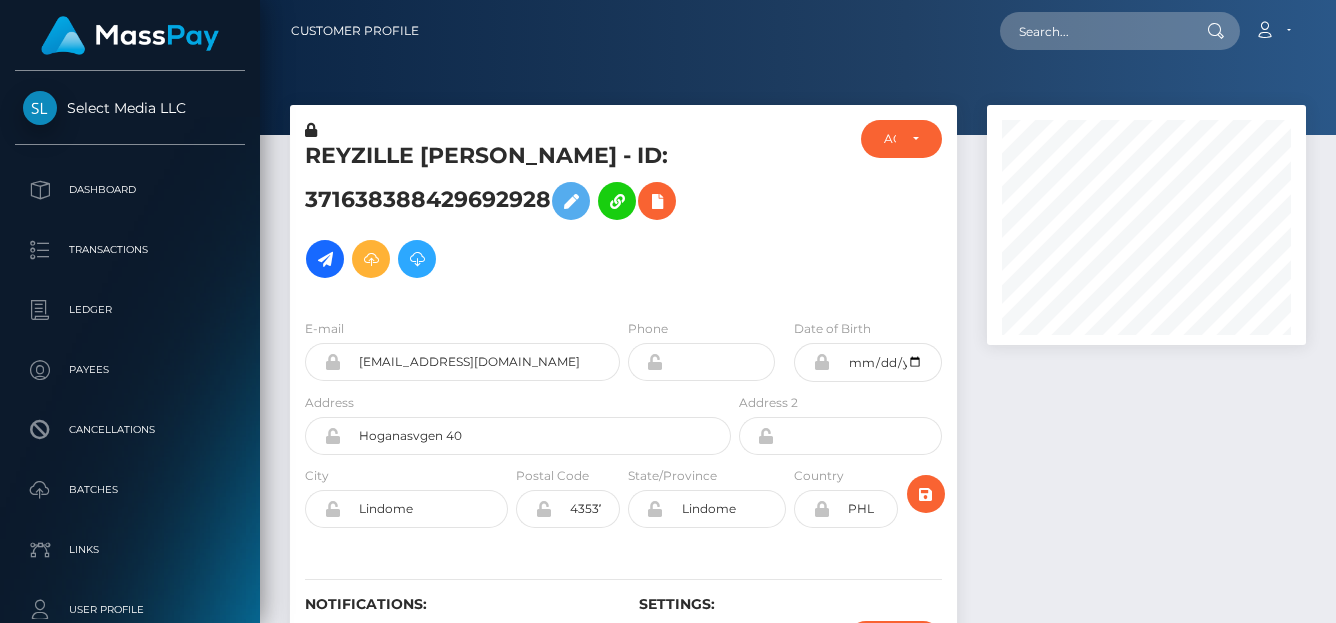 scroll, scrollTop: 0, scrollLeft: 0, axis: both 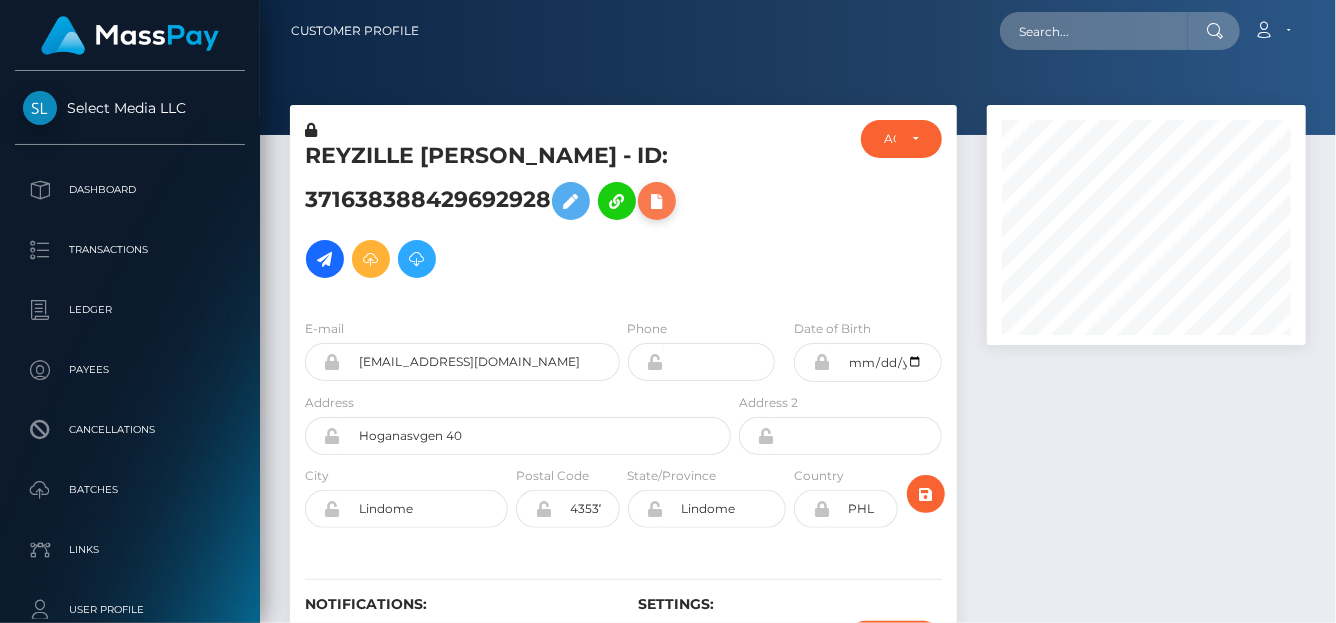 click at bounding box center [657, 201] 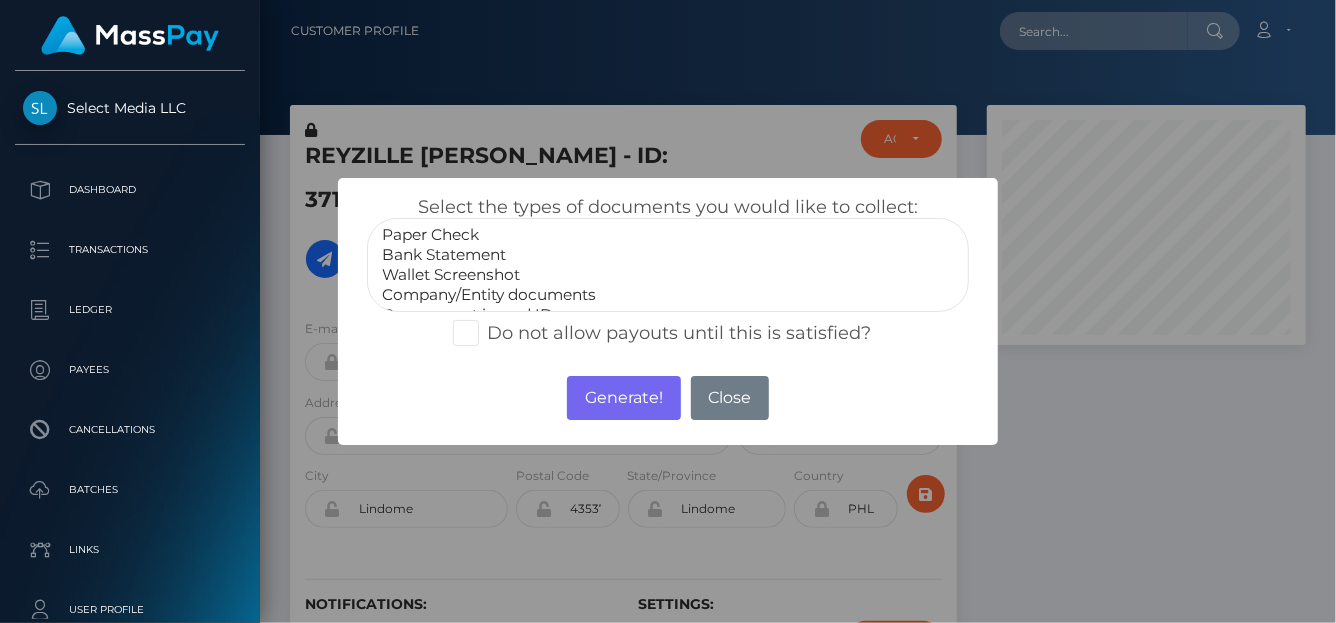 select on "Bank Statement" 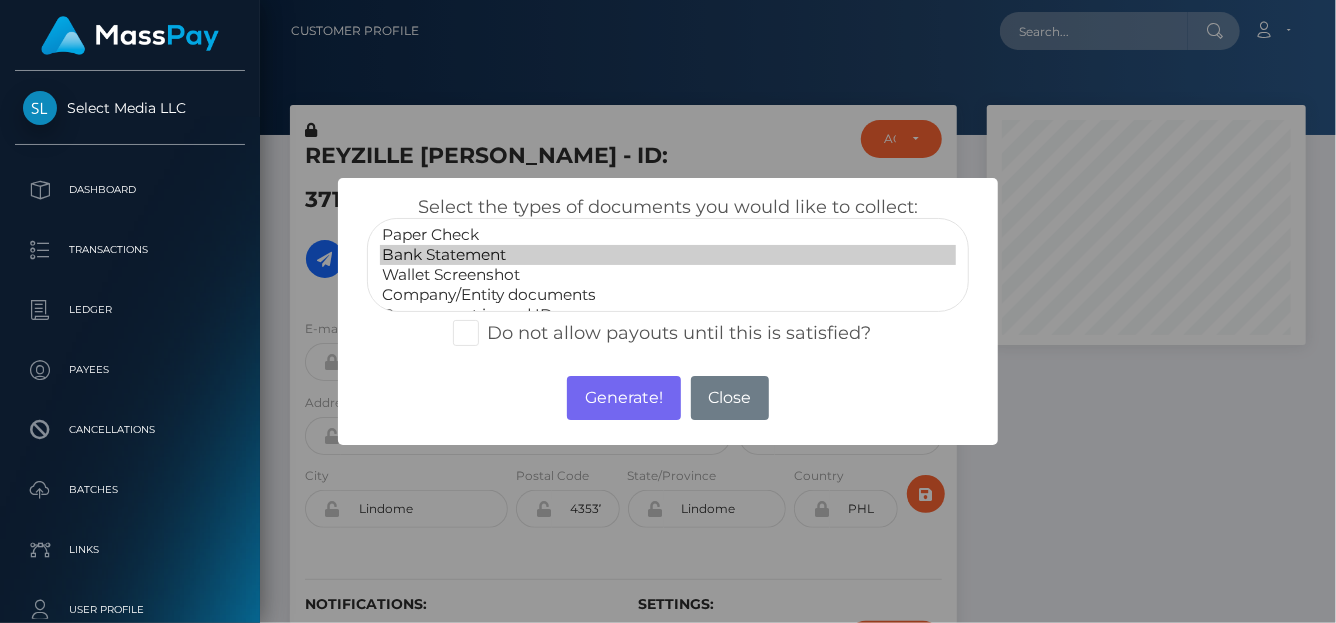 click on "Bank Statement" at bounding box center [668, 255] 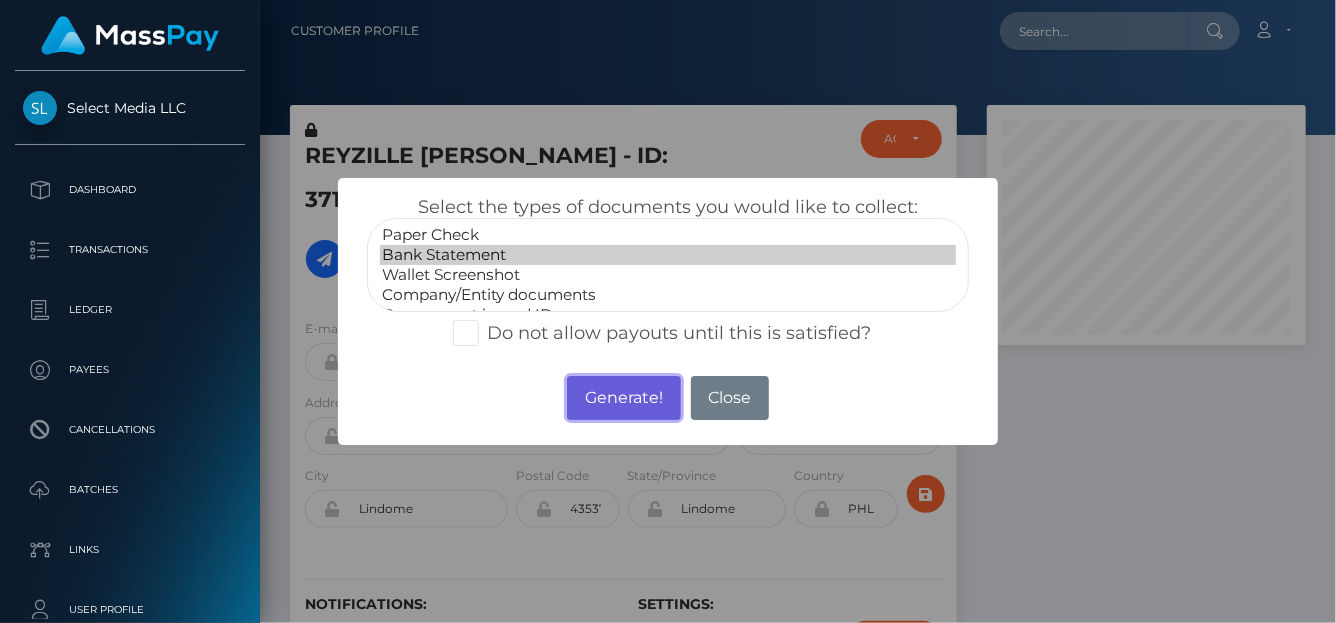 click on "Generate!" at bounding box center [623, 398] 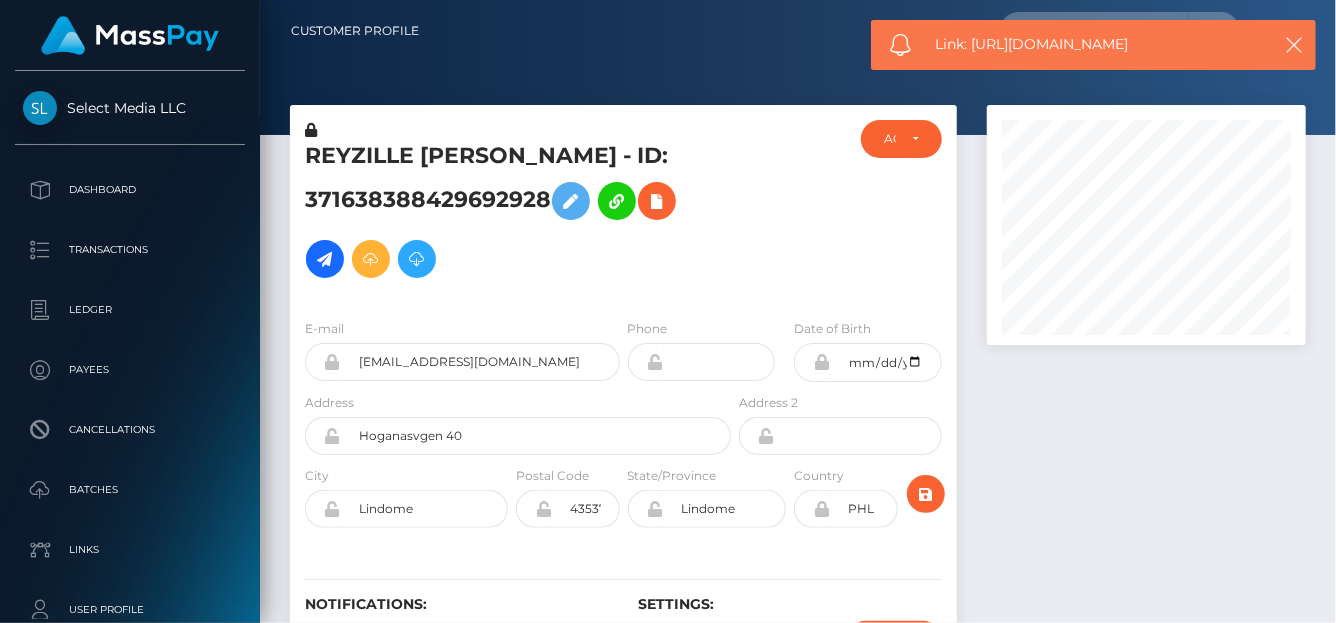 drag, startPoint x: 1146, startPoint y: 44, endPoint x: 977, endPoint y: 45, distance: 169.00296 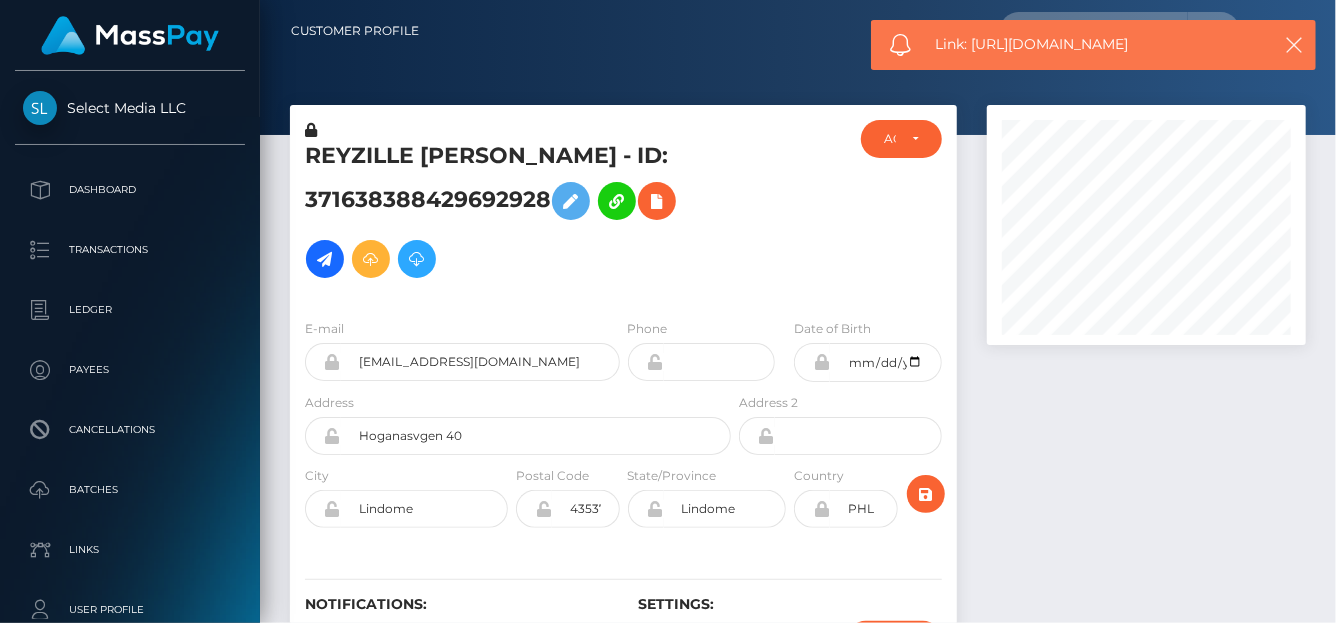 click on "Link: https://l.maspay.io/7fsXq" at bounding box center [1096, 44] 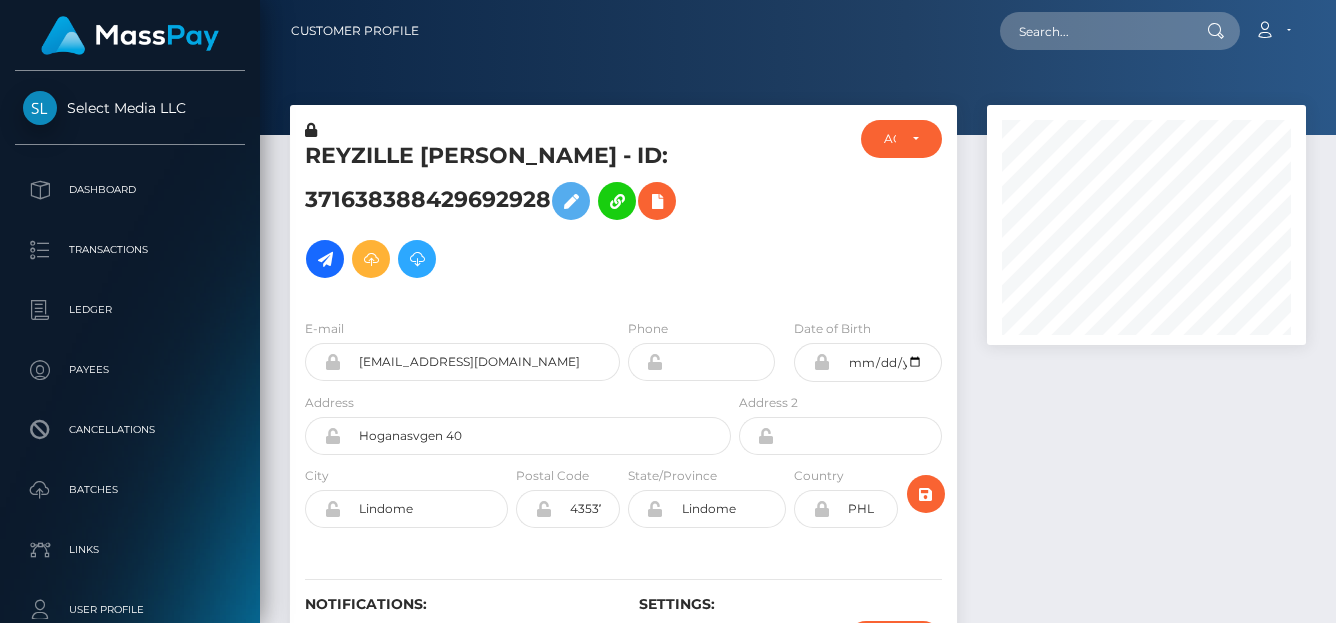 scroll, scrollTop: 0, scrollLeft: 0, axis: both 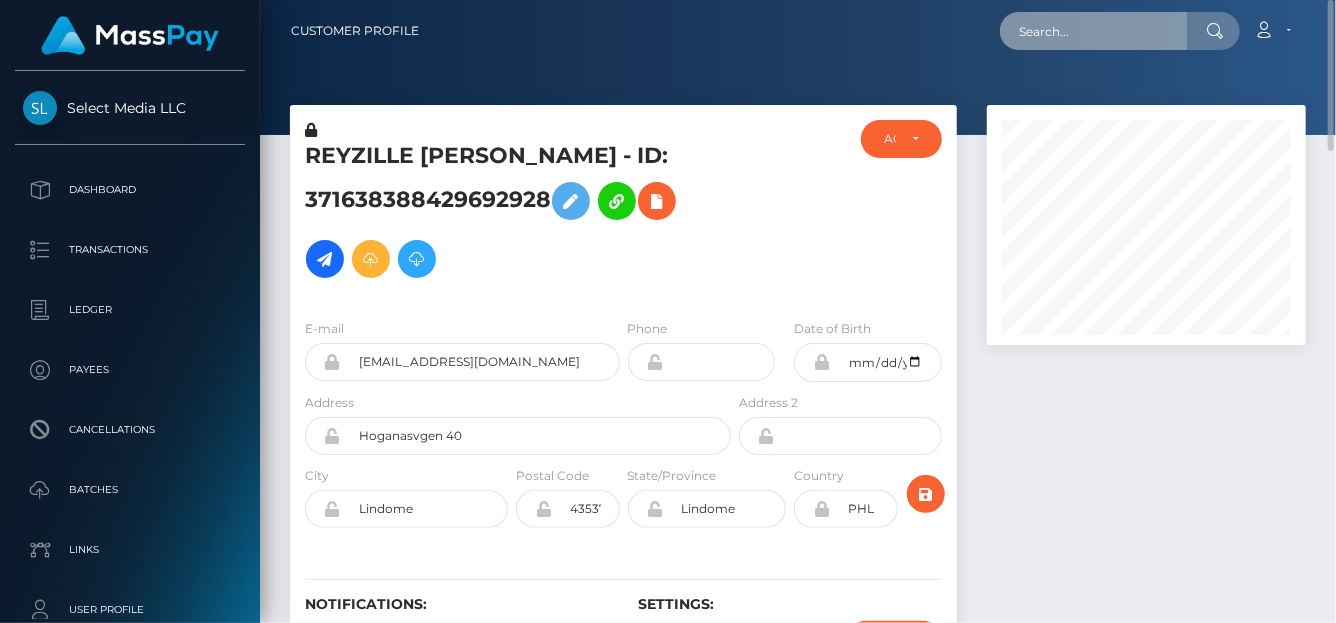 click at bounding box center [1094, 31] 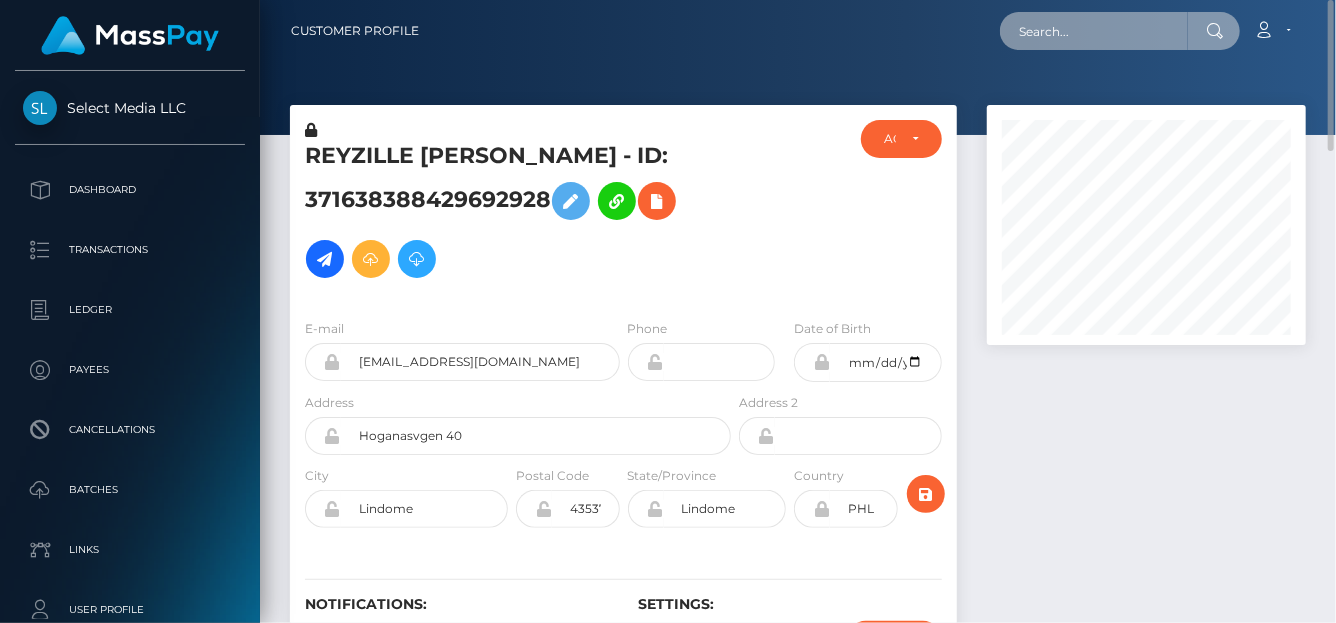 paste on "650390395506667521" 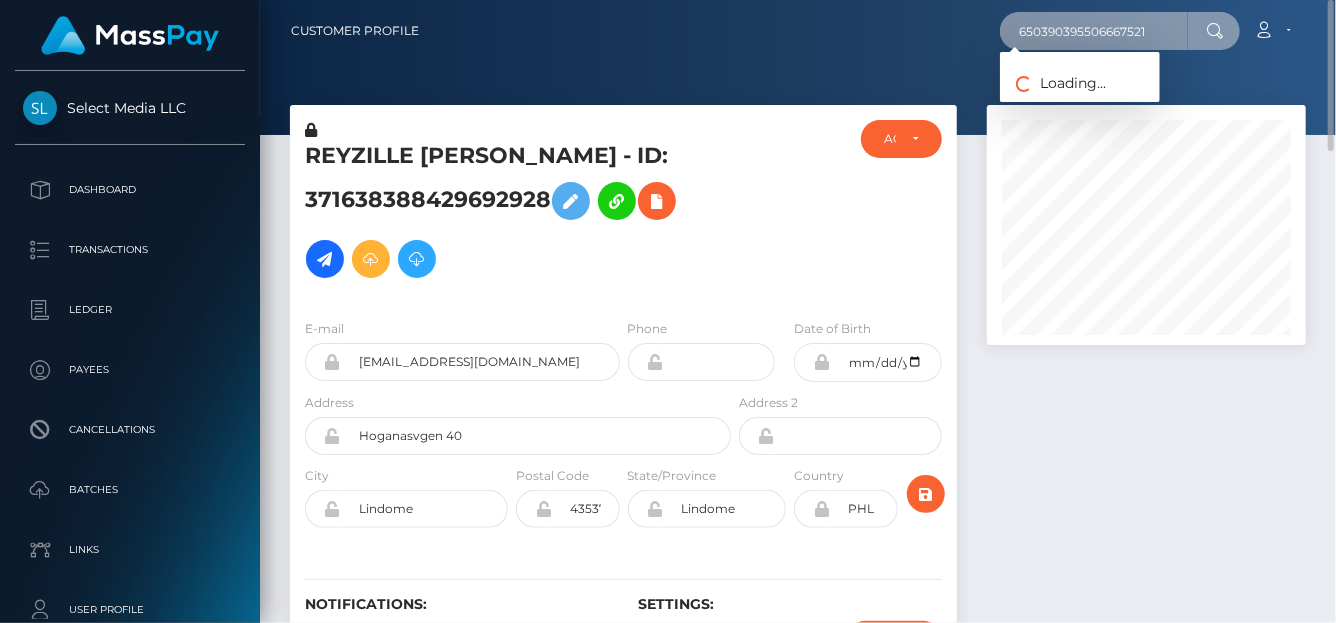 type on "650390395506667521" 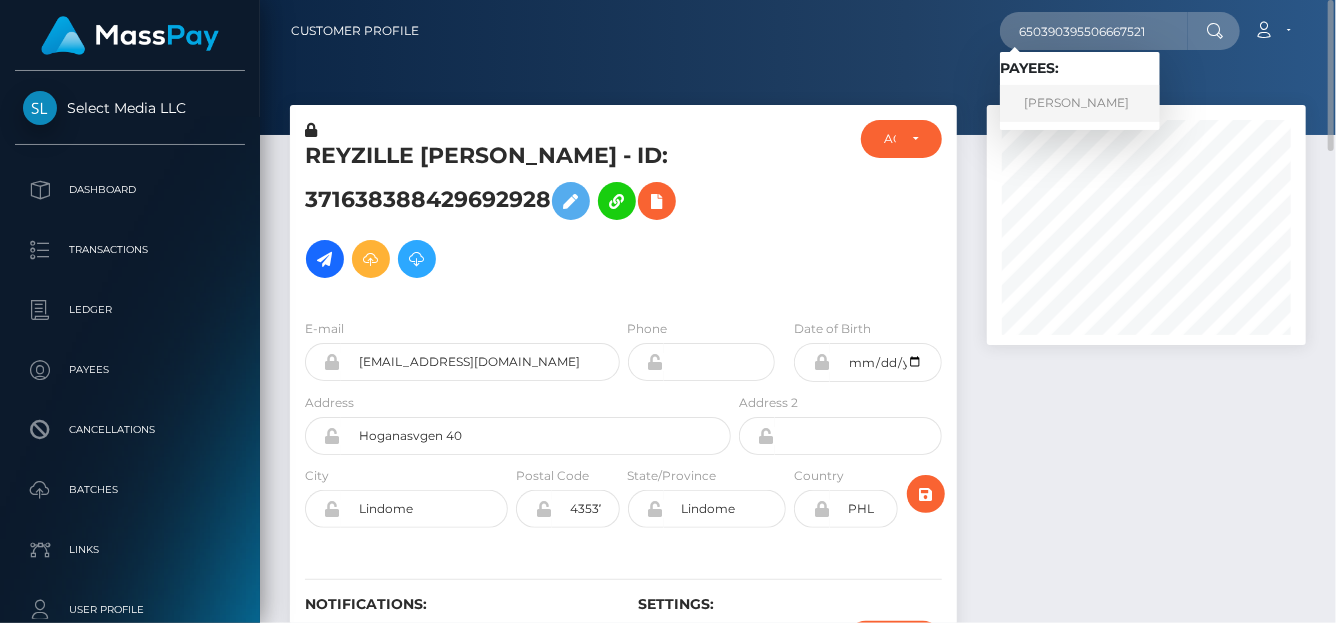 click on "VIKTORYIA  MINHALEVA" at bounding box center [1080, 103] 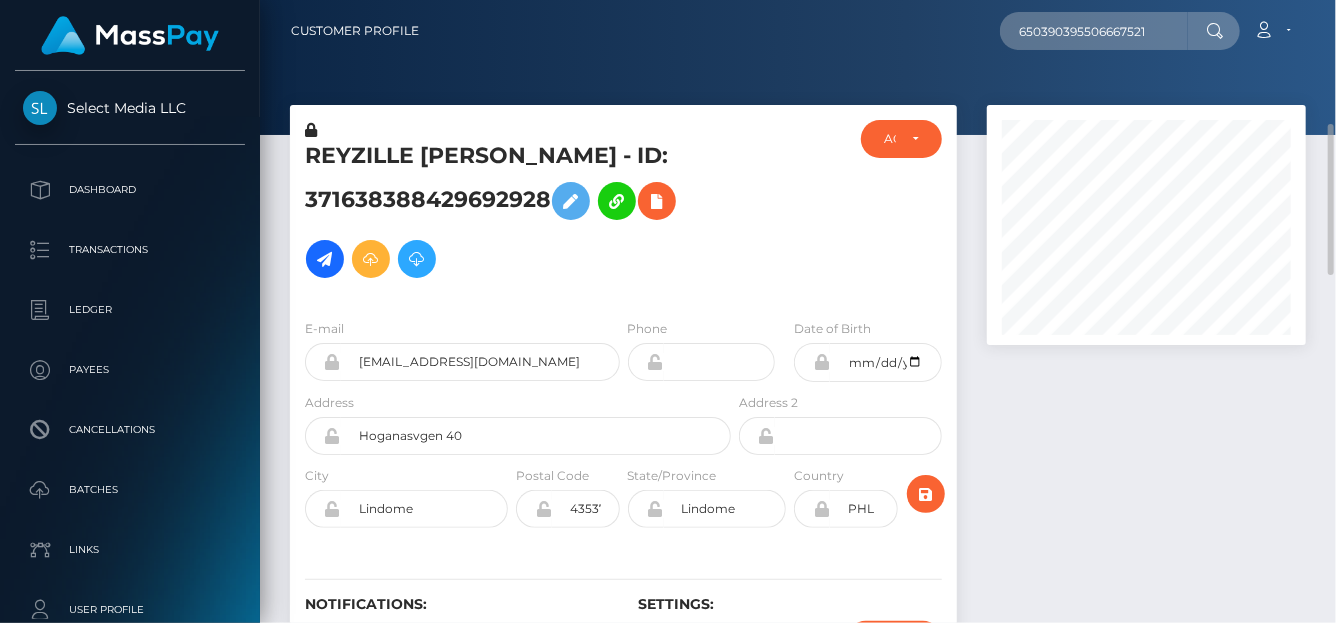 scroll, scrollTop: 100, scrollLeft: 0, axis: vertical 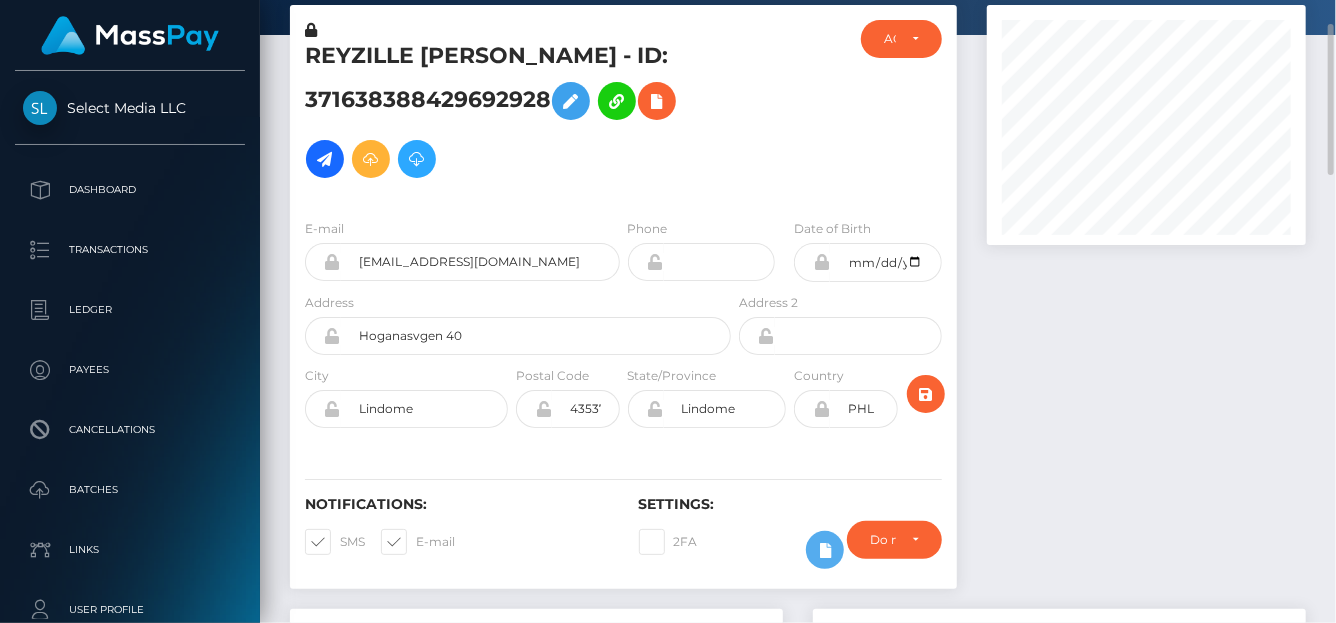 type 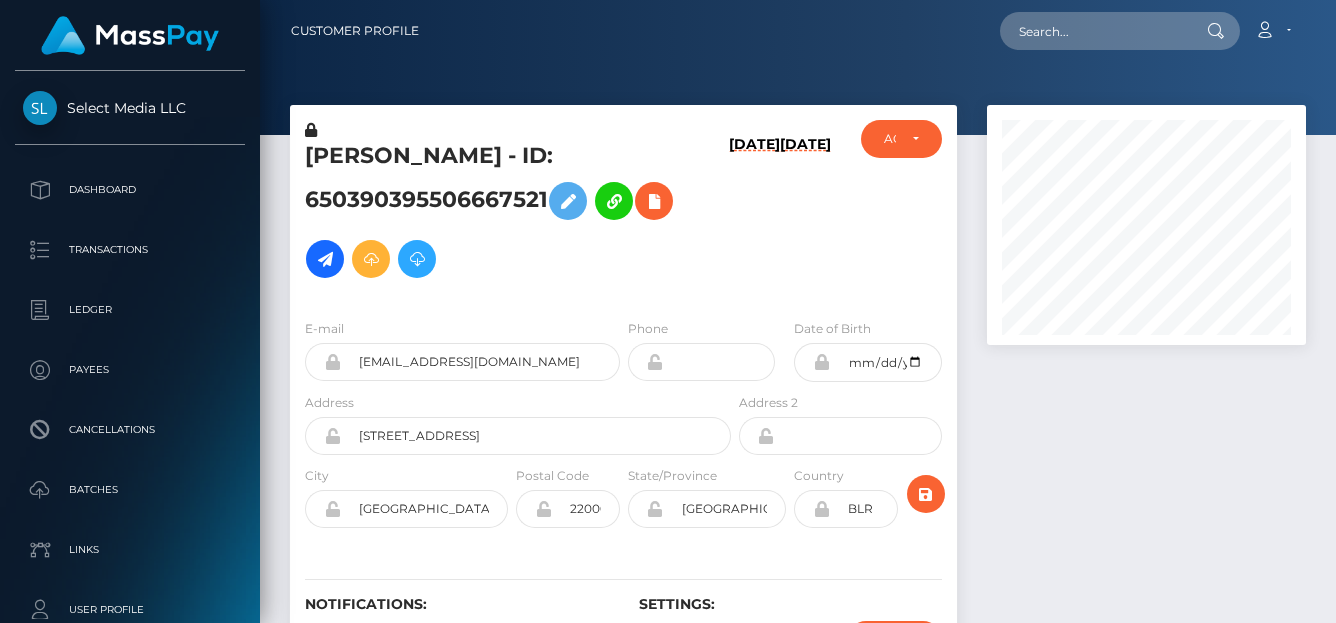 scroll, scrollTop: 0, scrollLeft: 0, axis: both 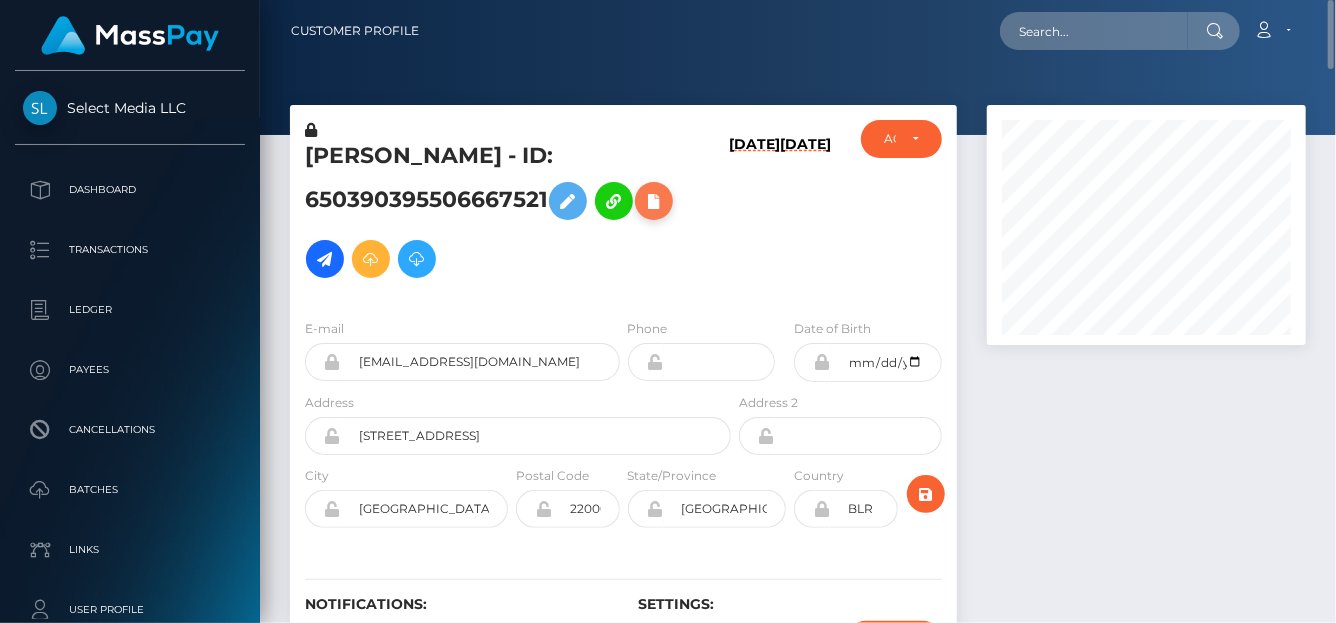click at bounding box center (654, 201) 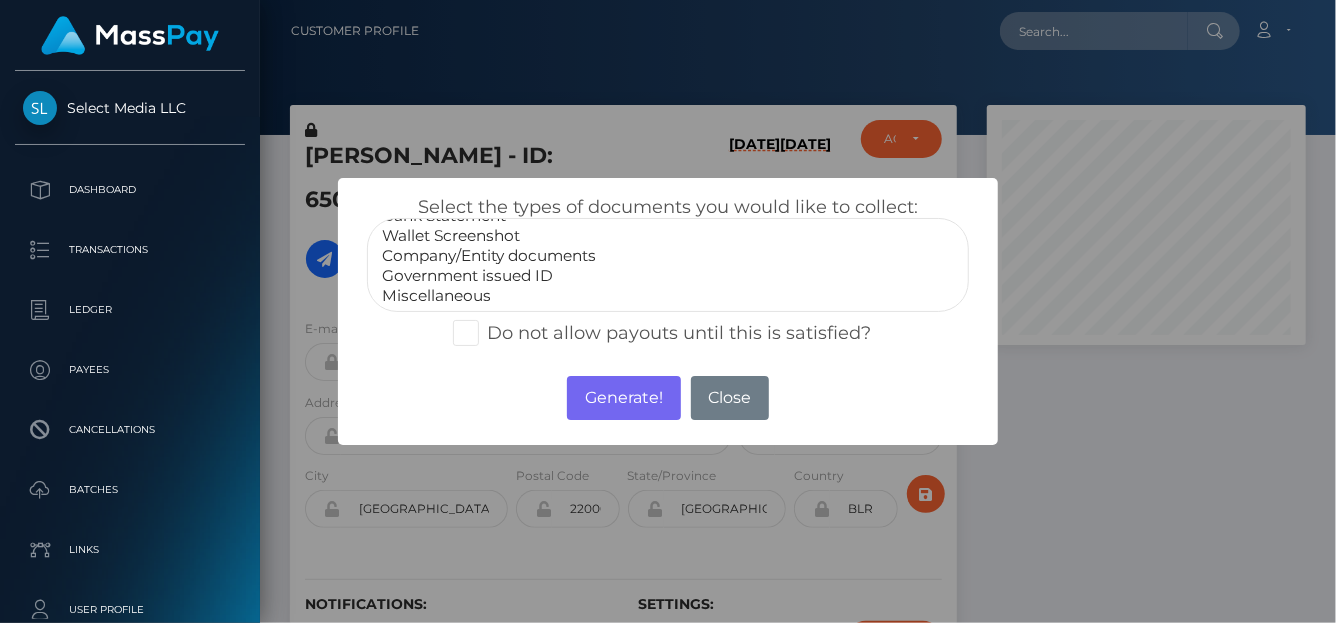 scroll, scrollTop: 0, scrollLeft: 0, axis: both 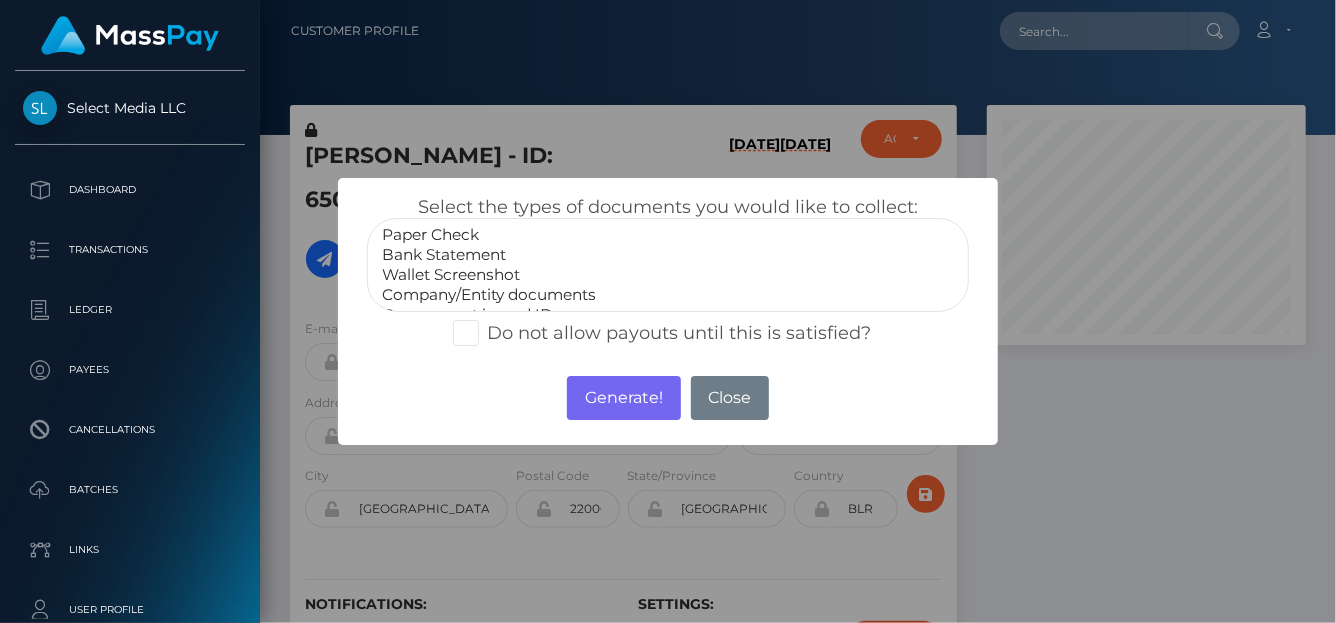 select on "Wallet Screenshot" 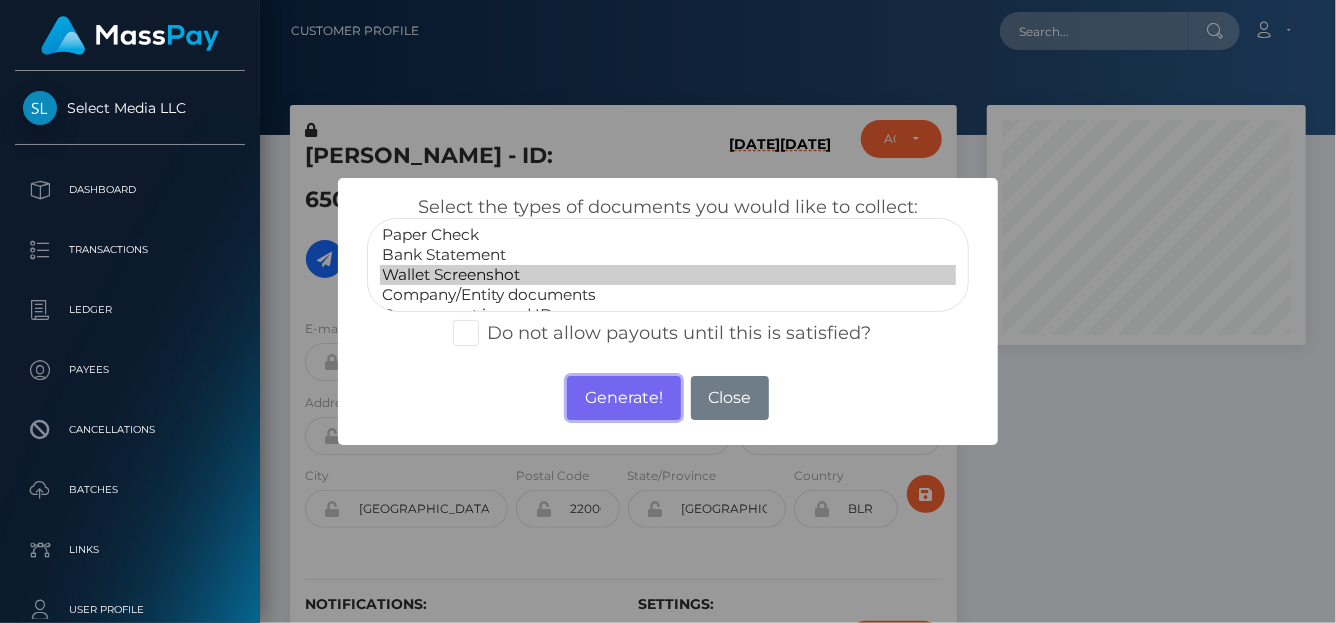 drag, startPoint x: 596, startPoint y: 403, endPoint x: 1010, endPoint y: 117, distance: 503.1819 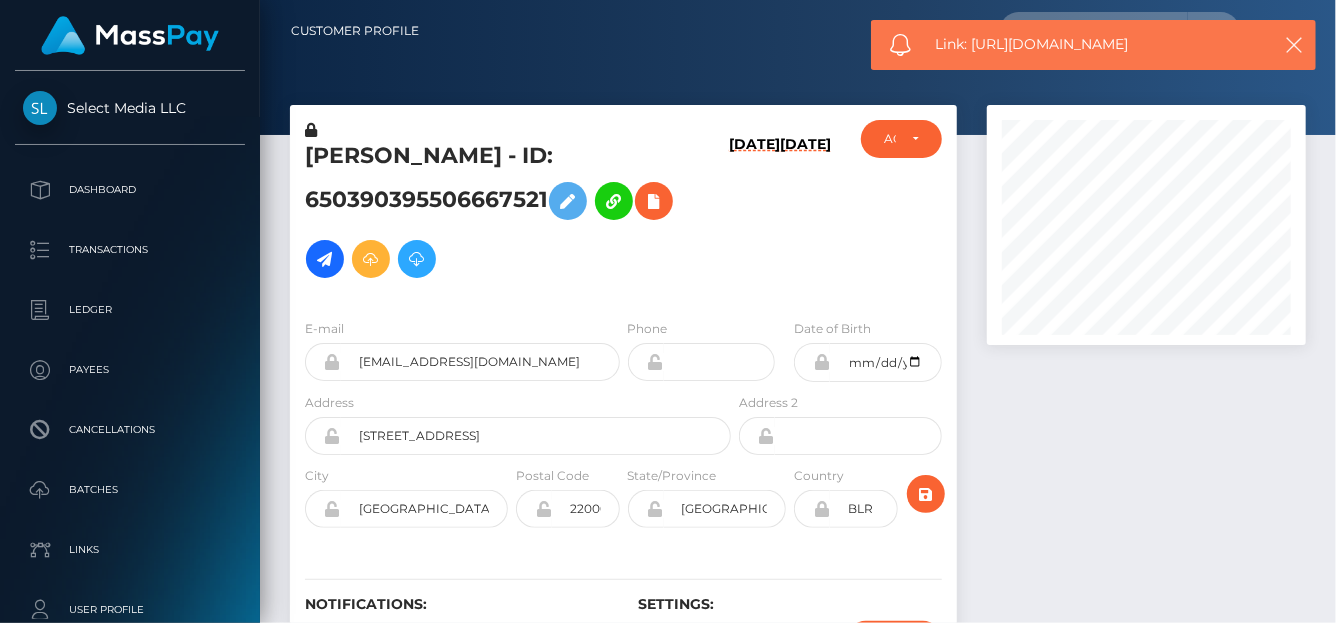 drag, startPoint x: 1161, startPoint y: 47, endPoint x: 973, endPoint y: 57, distance: 188.26576 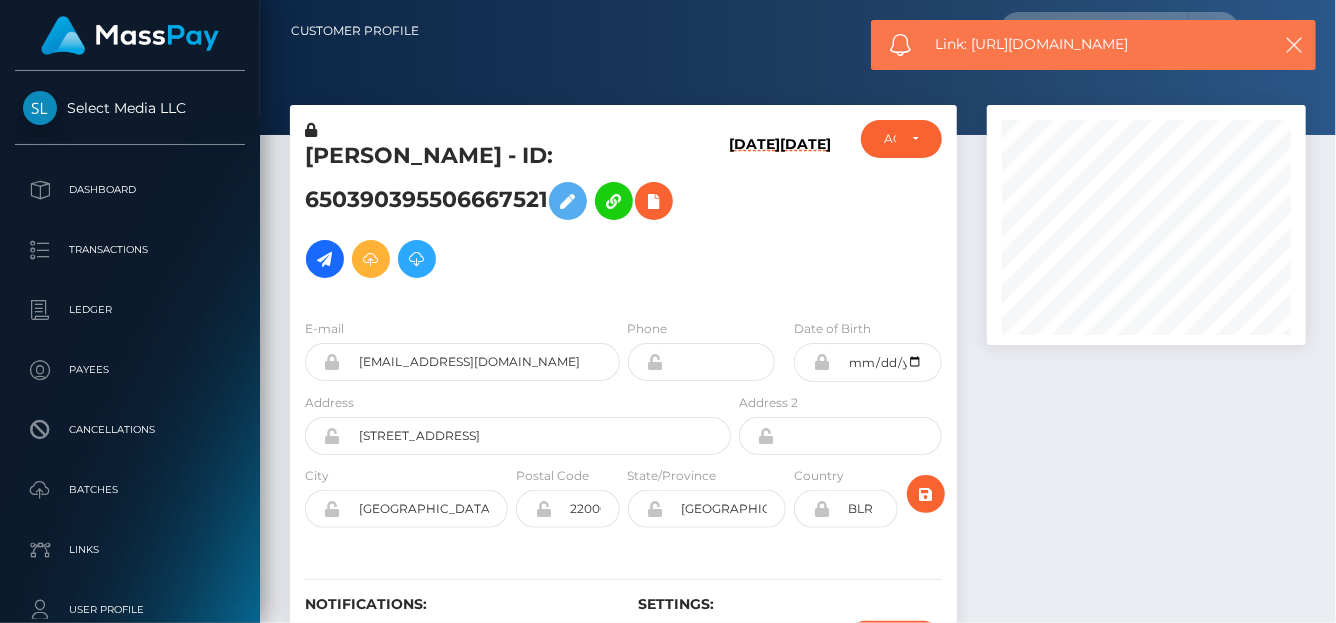 click on "Link: https://l.maspay.io/TfsCp" at bounding box center (1093, 45) 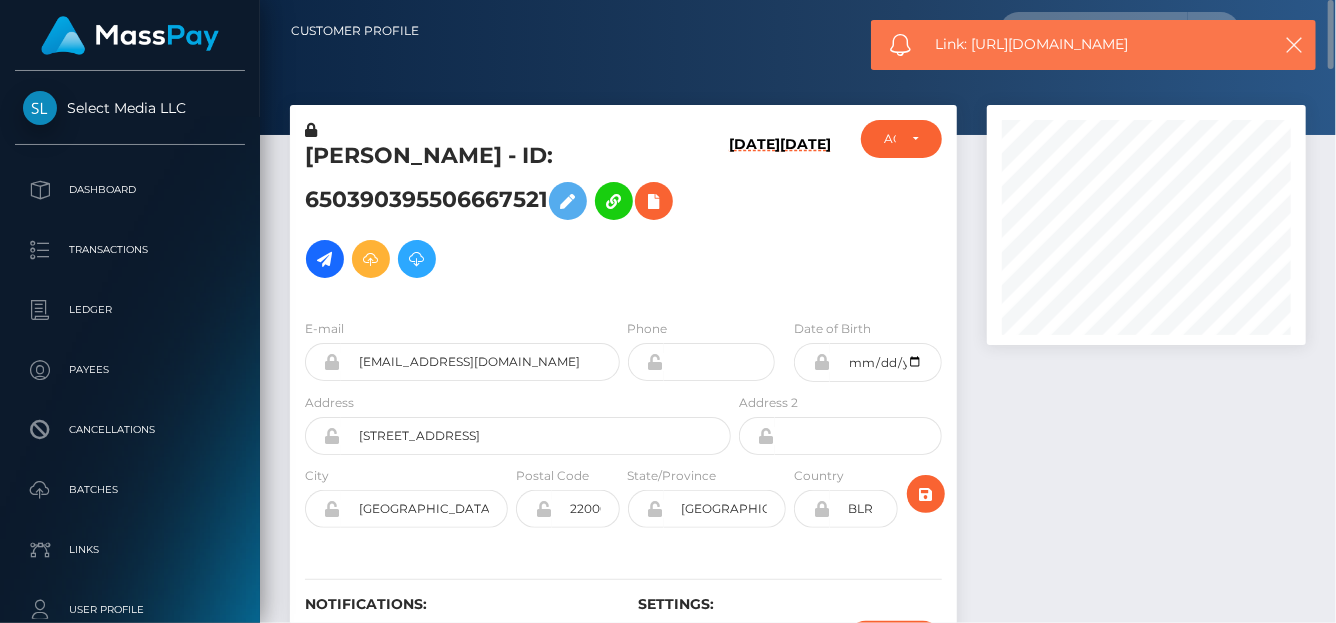 copy on "https://l.maspay.io/TfsCp" 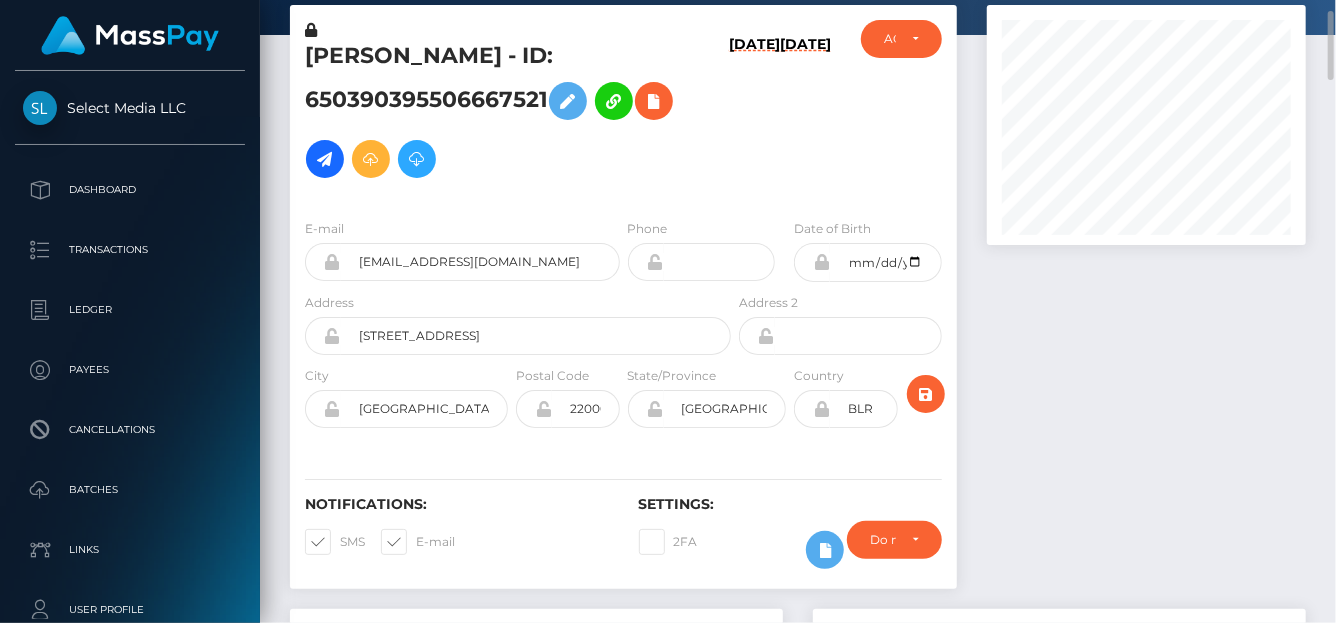 scroll, scrollTop: 0, scrollLeft: 0, axis: both 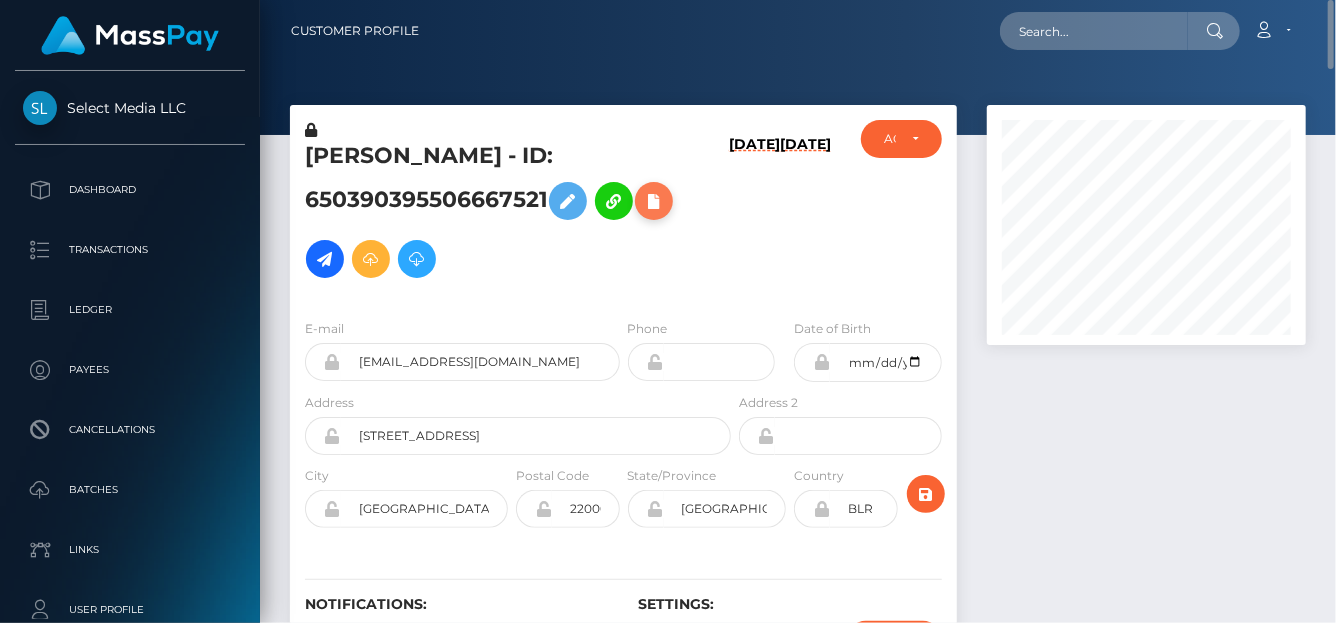 click at bounding box center (654, 201) 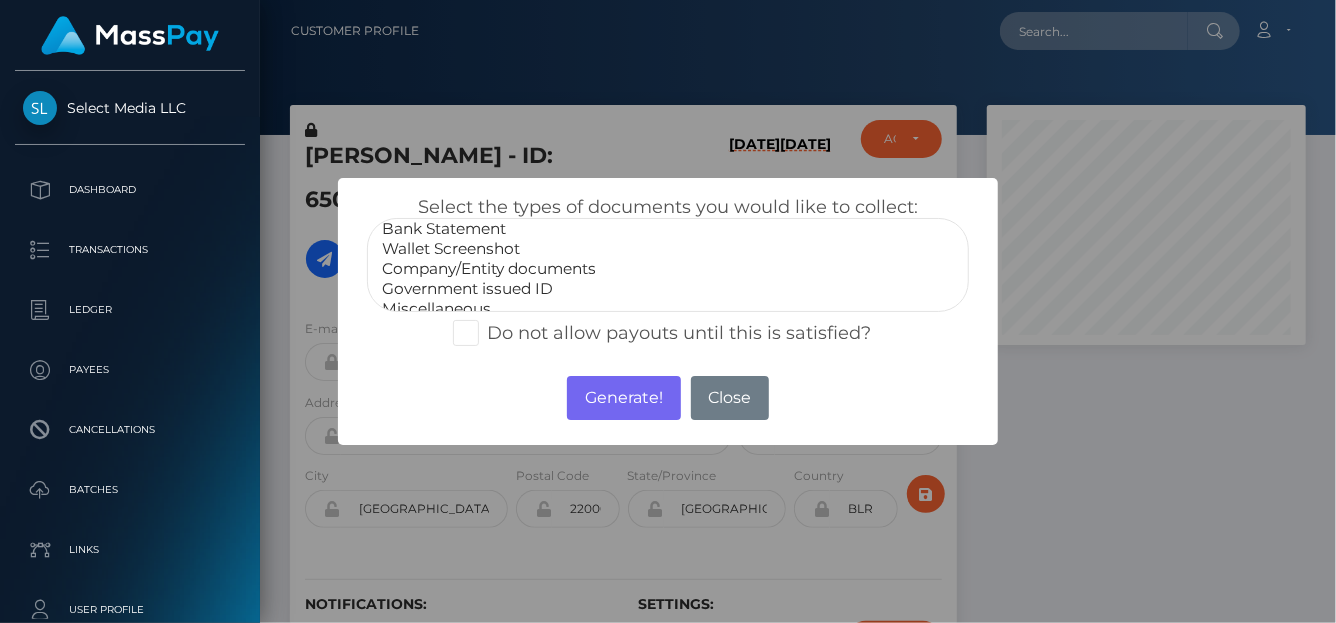 scroll, scrollTop: 39, scrollLeft: 0, axis: vertical 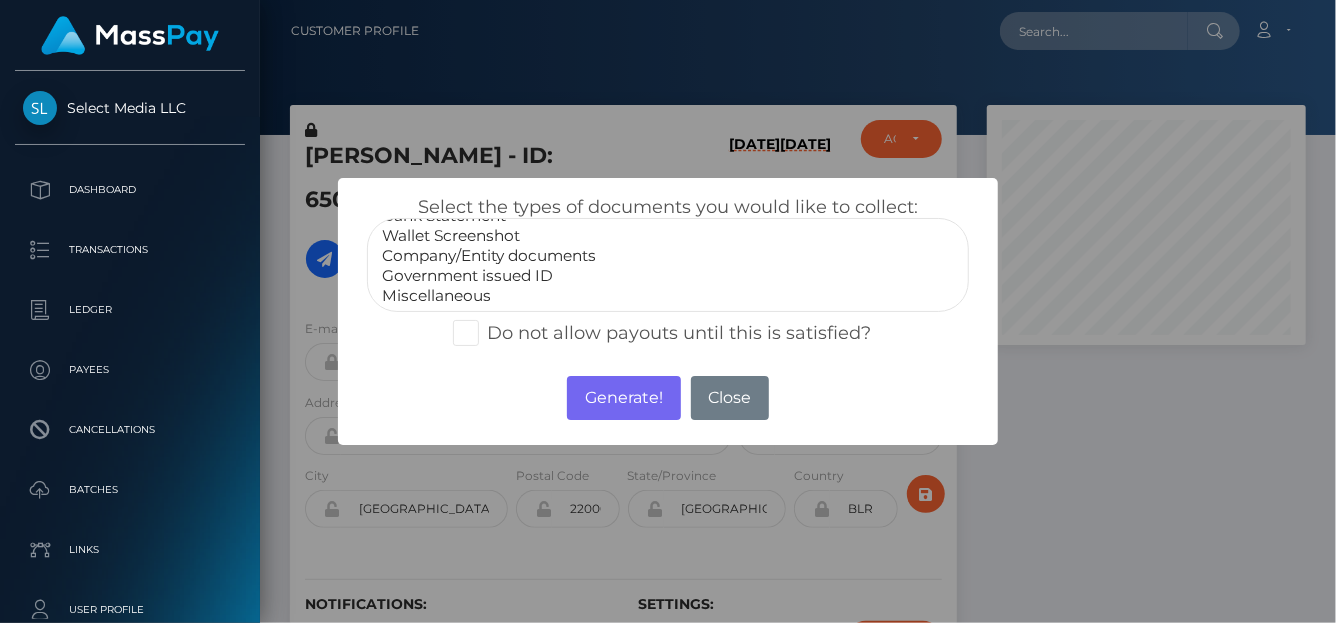 select on "Wallet Screenshot" 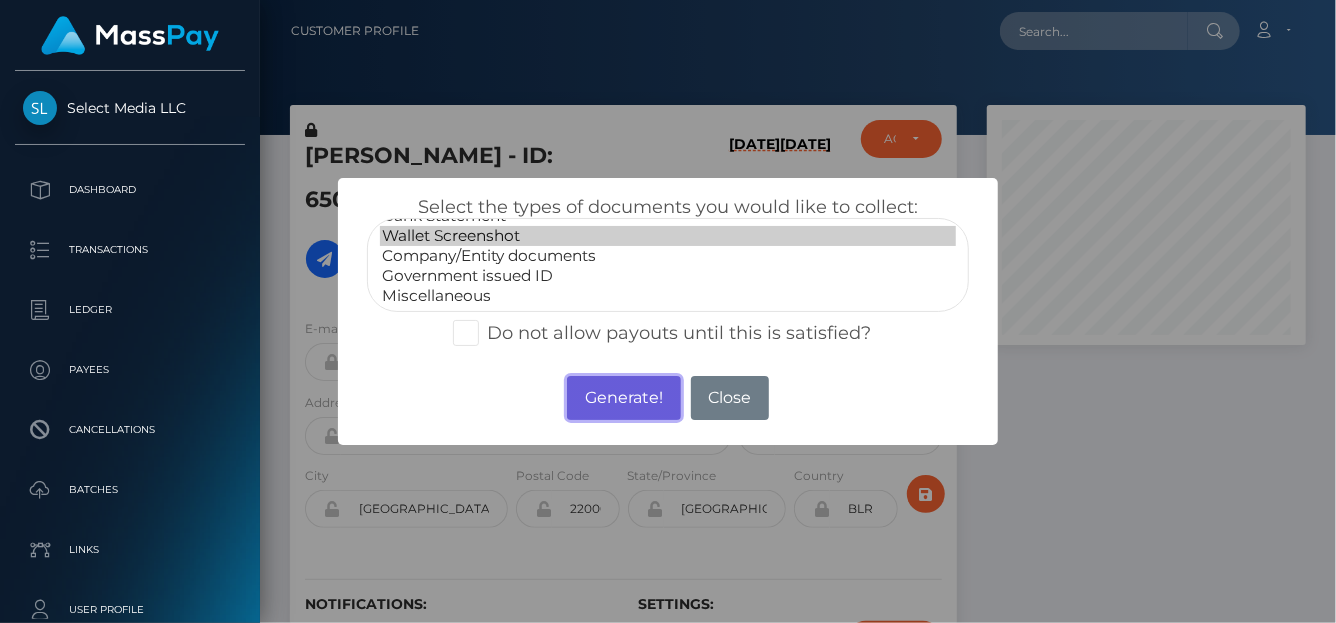 click on "Generate!" at bounding box center [623, 398] 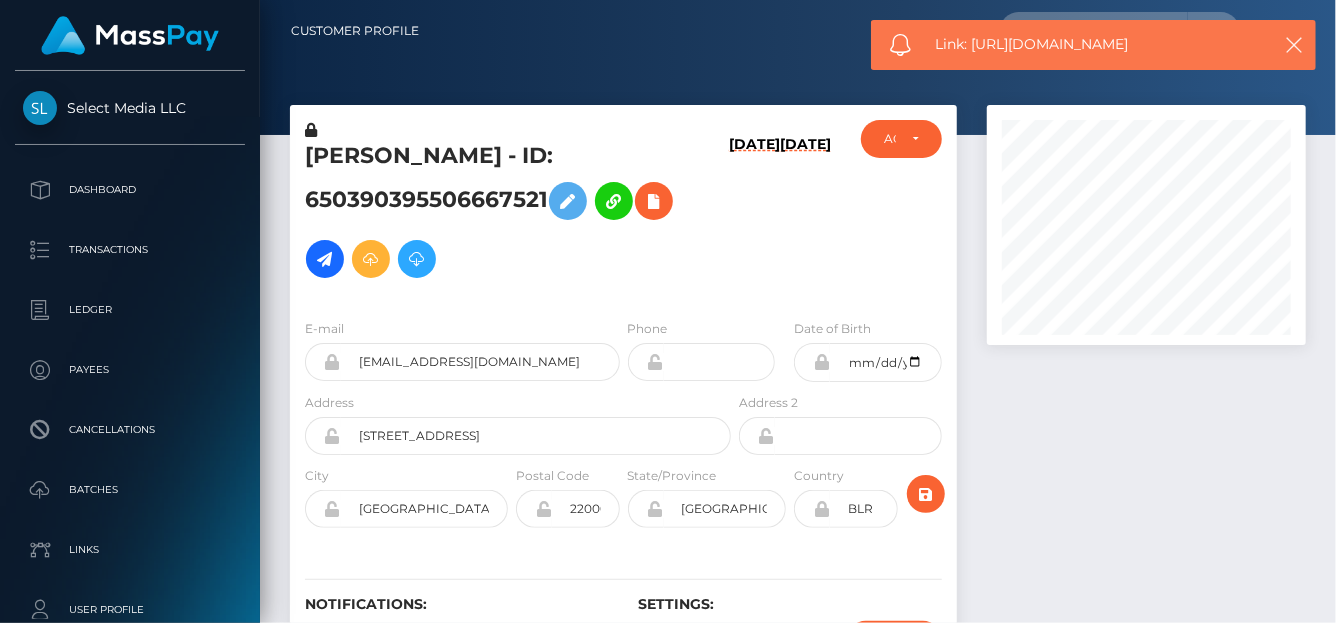 drag, startPoint x: 1206, startPoint y: 38, endPoint x: 976, endPoint y: 38, distance: 230 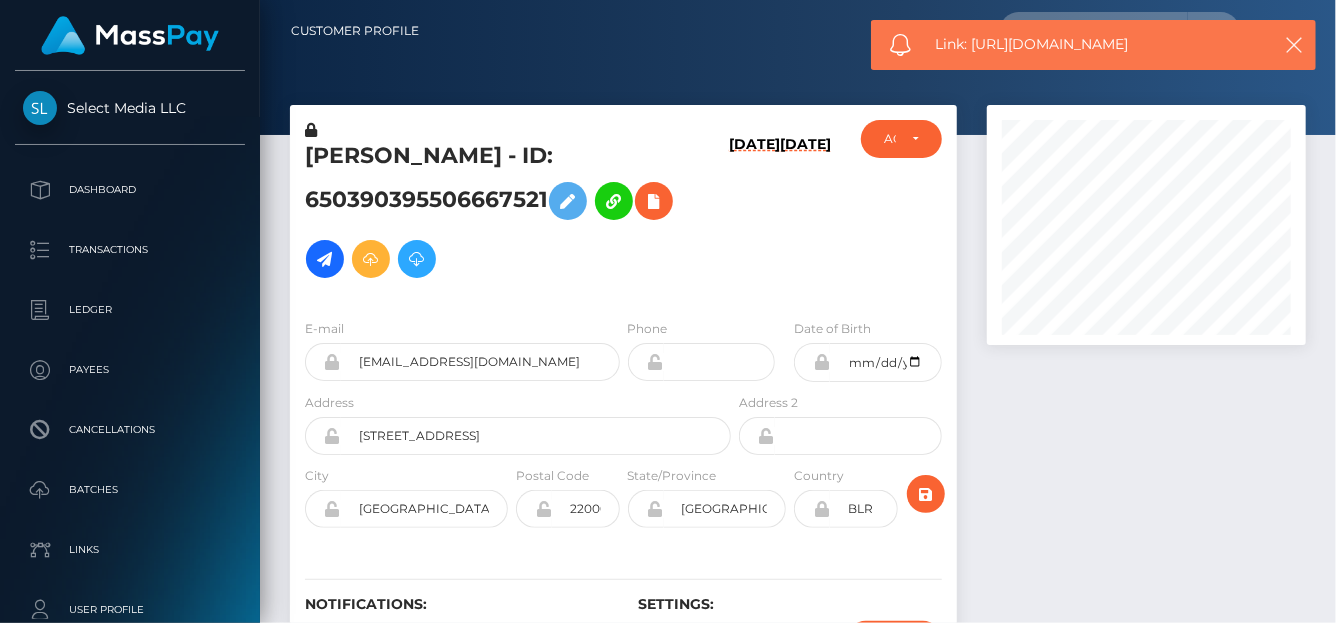 click on "Link: https://l.maspay.io/XfsVq" at bounding box center [1096, 44] 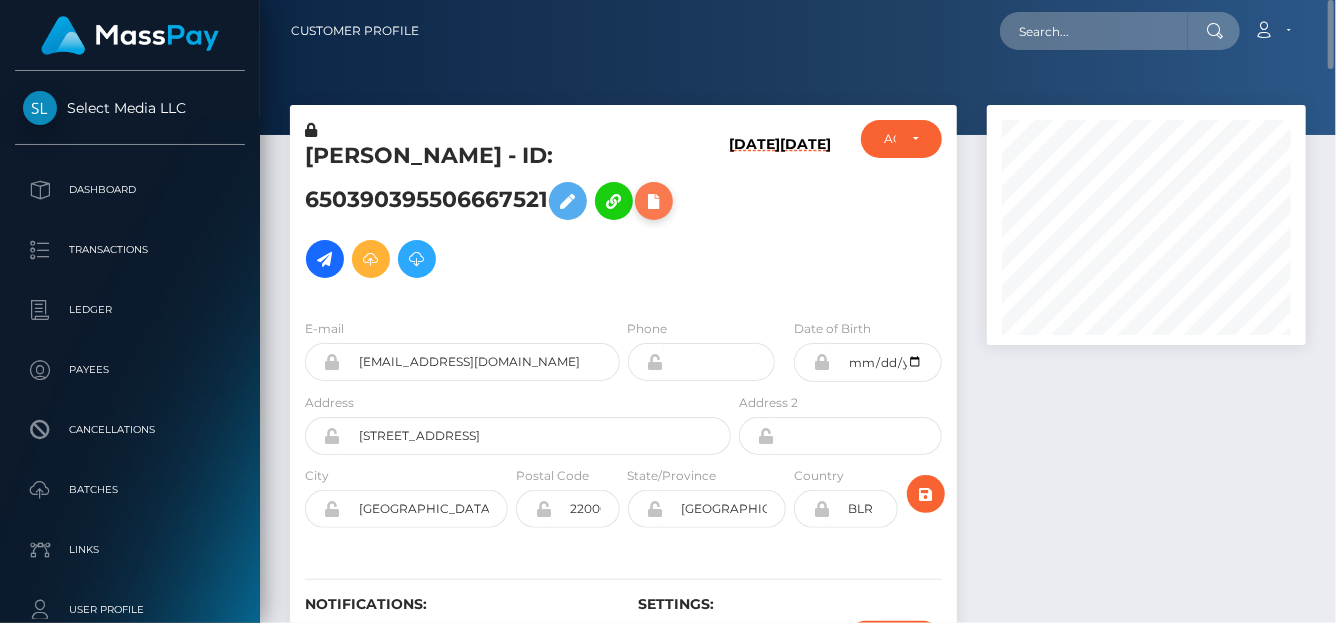 click at bounding box center (654, 201) 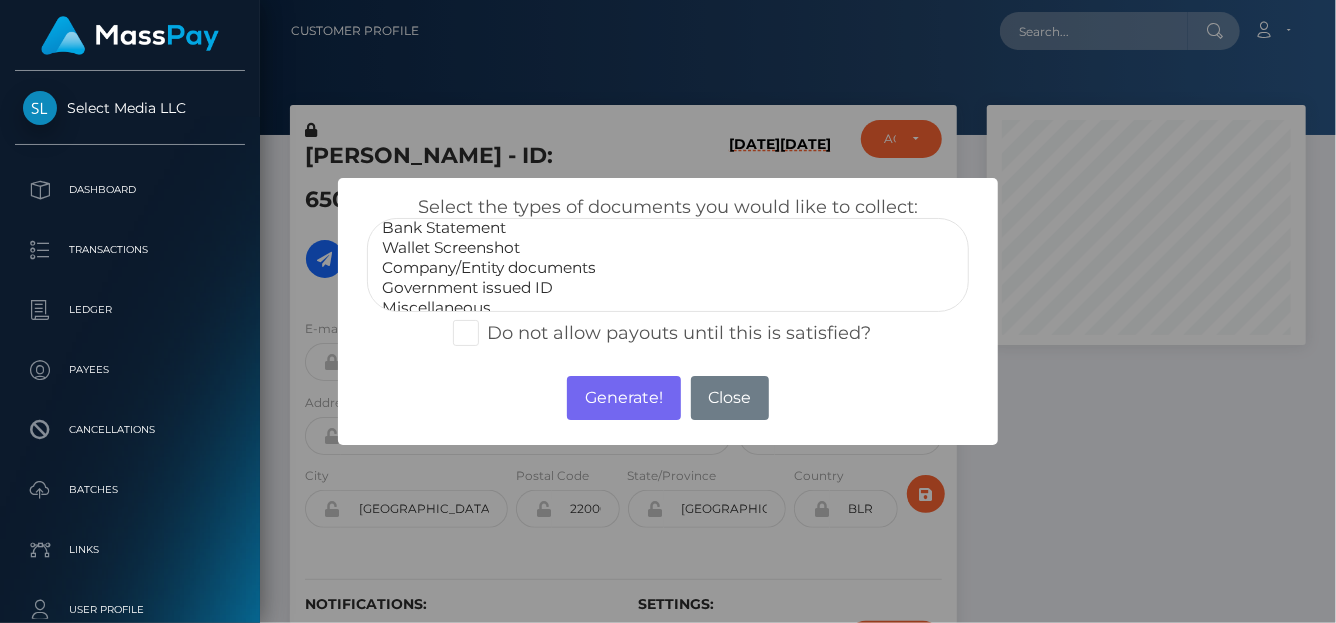 scroll, scrollTop: 39, scrollLeft: 0, axis: vertical 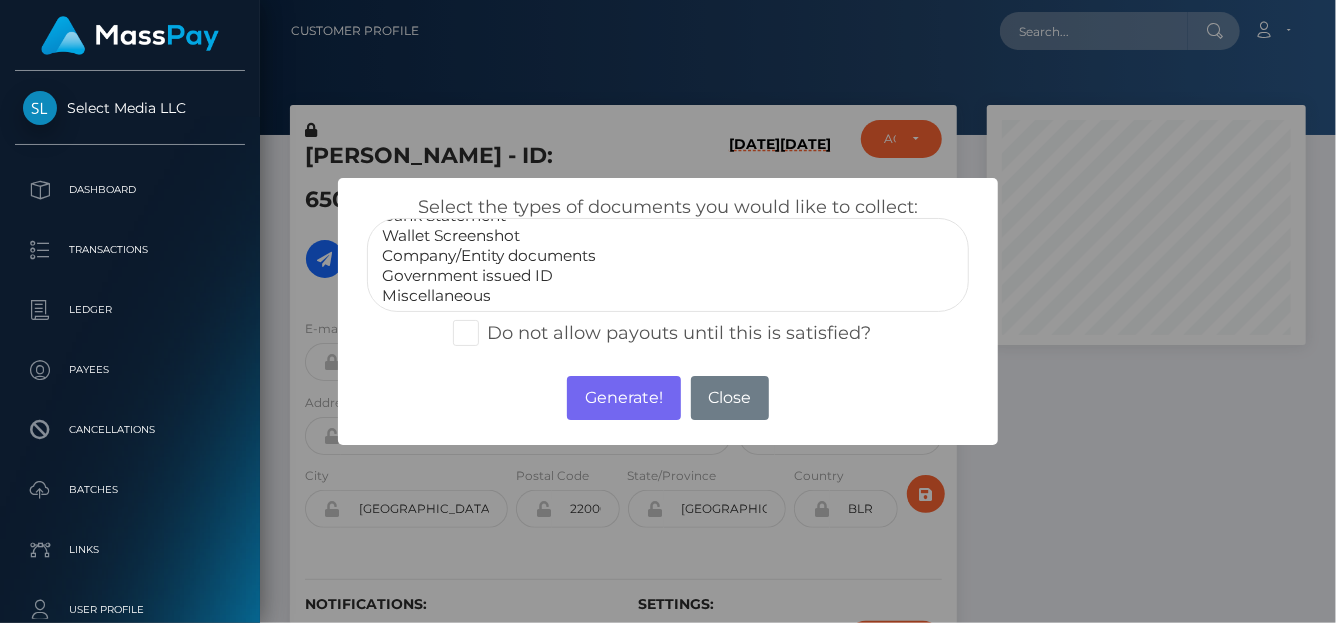 select on "Government issued ID" 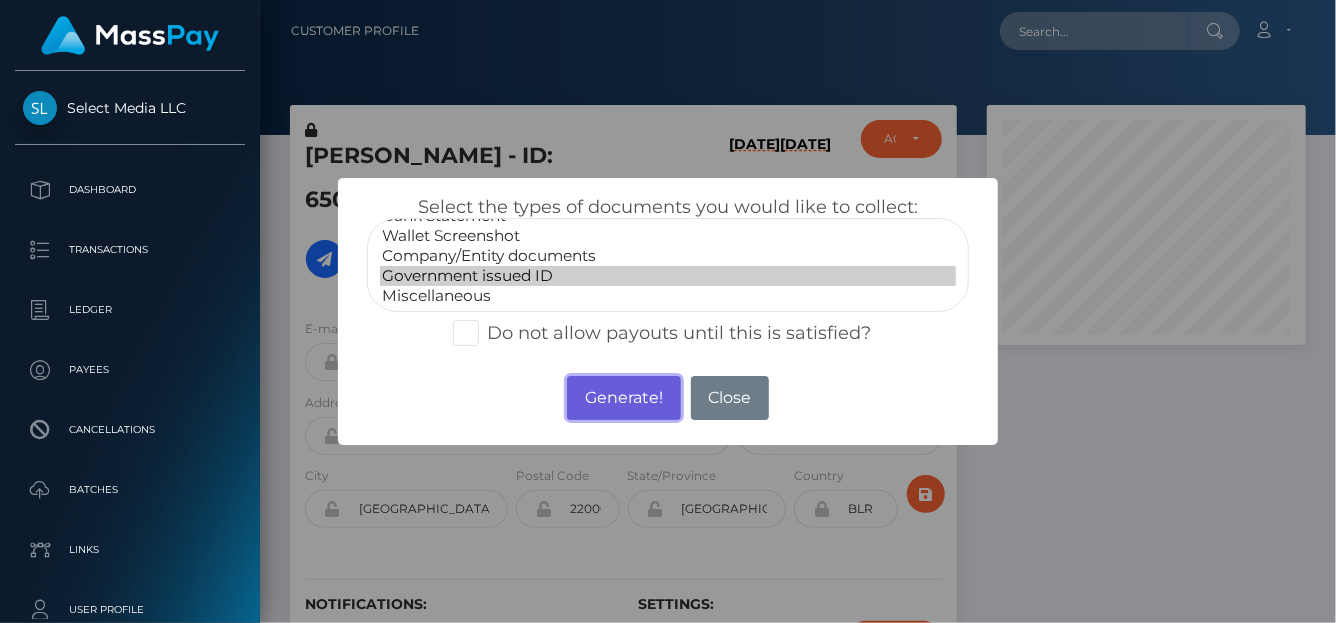 click on "Generate!" at bounding box center [623, 398] 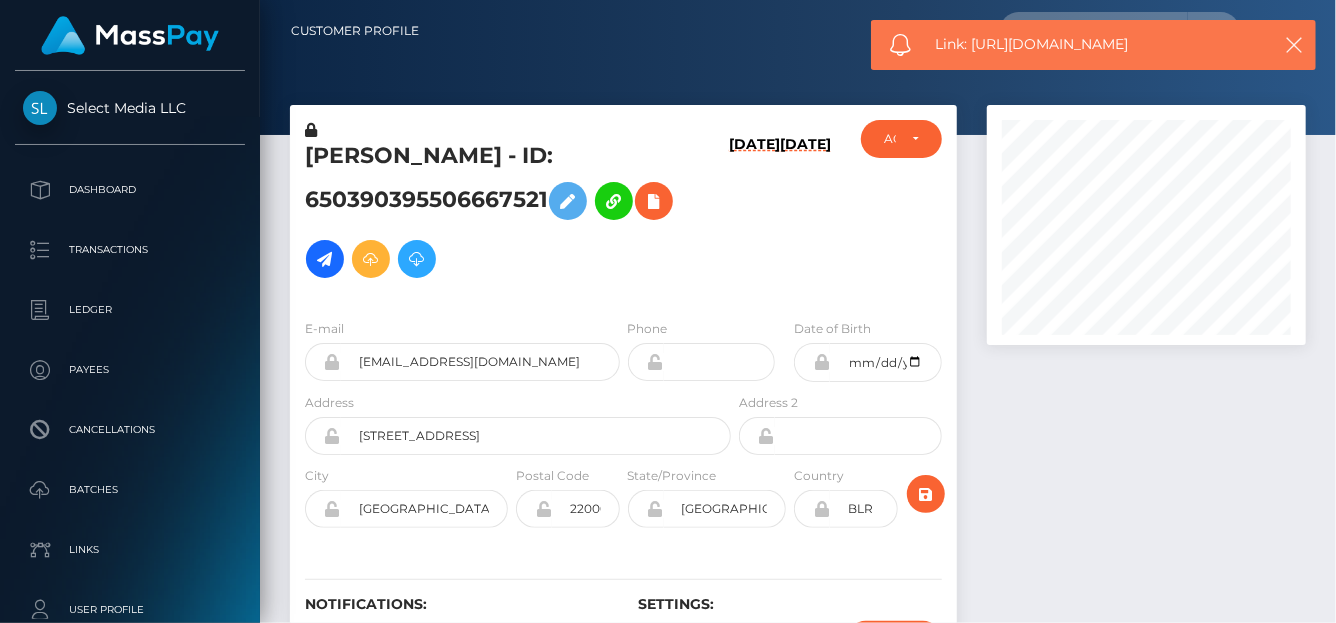 drag, startPoint x: 1157, startPoint y: 51, endPoint x: 972, endPoint y: 45, distance: 185.09727 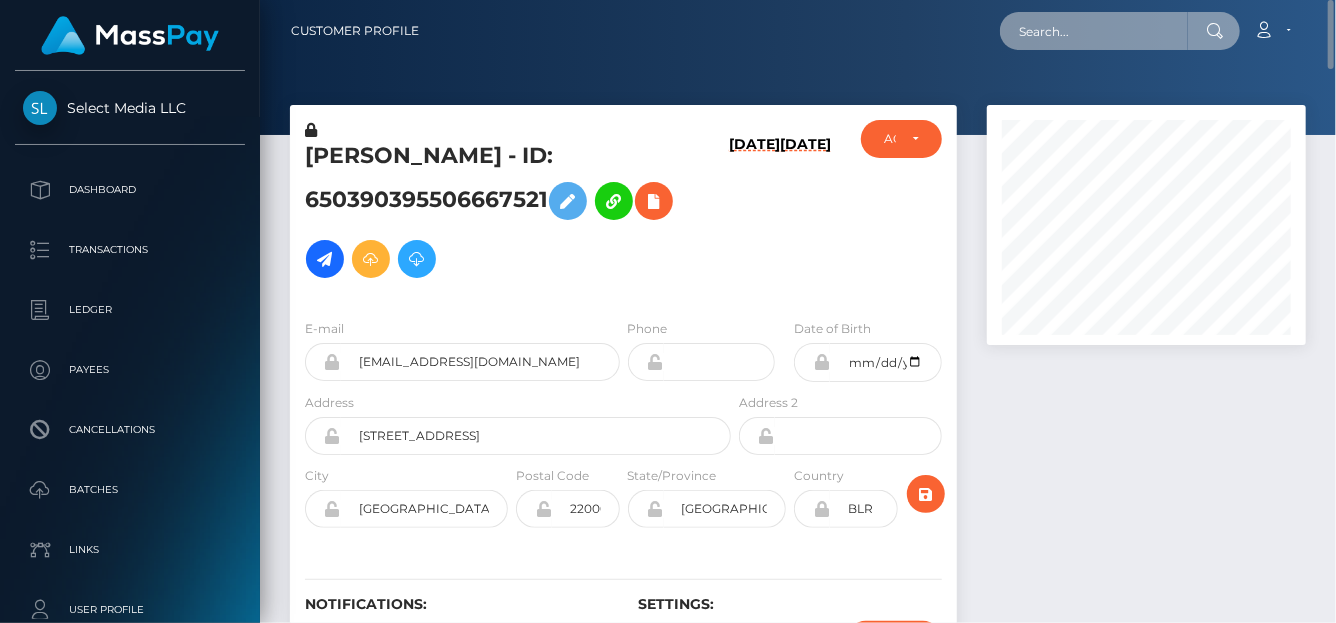 click at bounding box center (1094, 31) 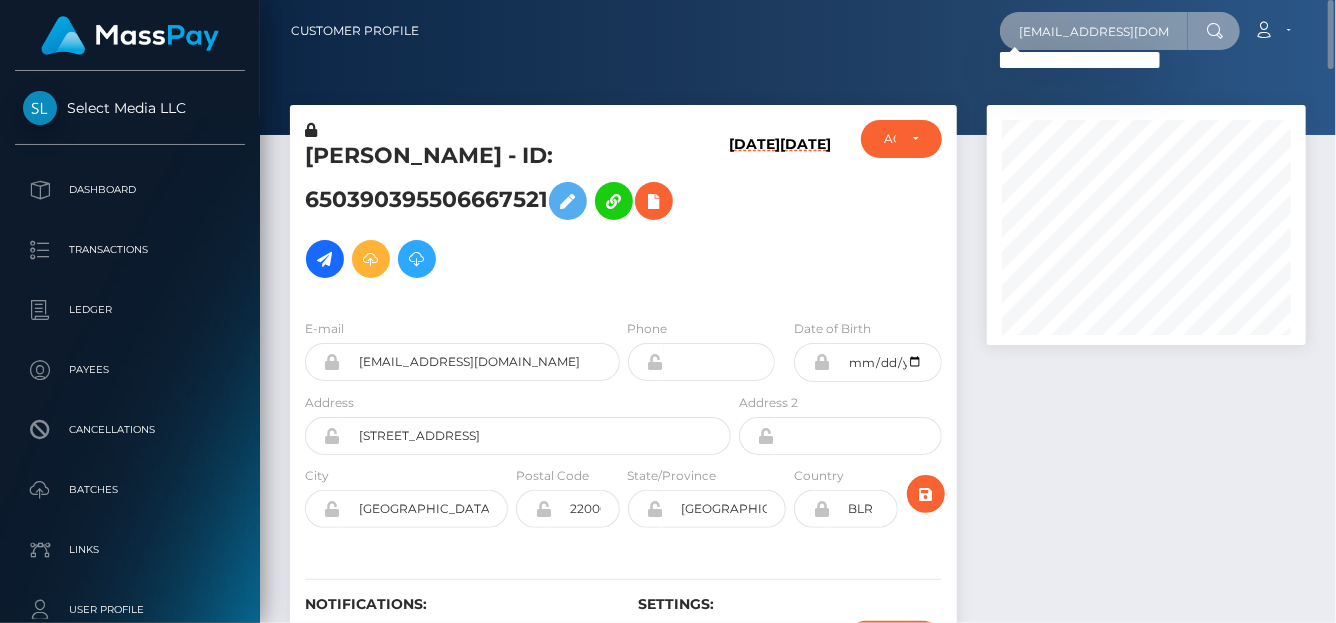 drag, startPoint x: 1007, startPoint y: 24, endPoint x: 1193, endPoint y: 29, distance: 186.0672 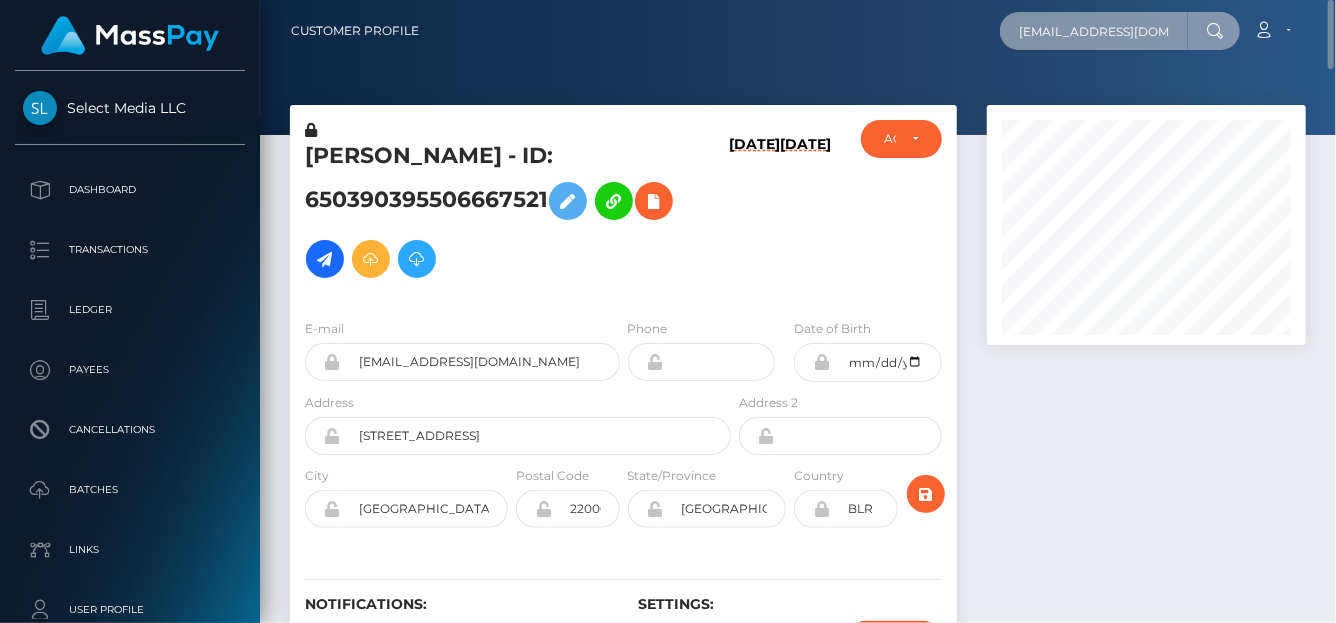 paste on "bc1qaml0sznyp6syvh99mm7qfxjrsmztgnswucgsyyu4keglteu20yrqc9cwdf" 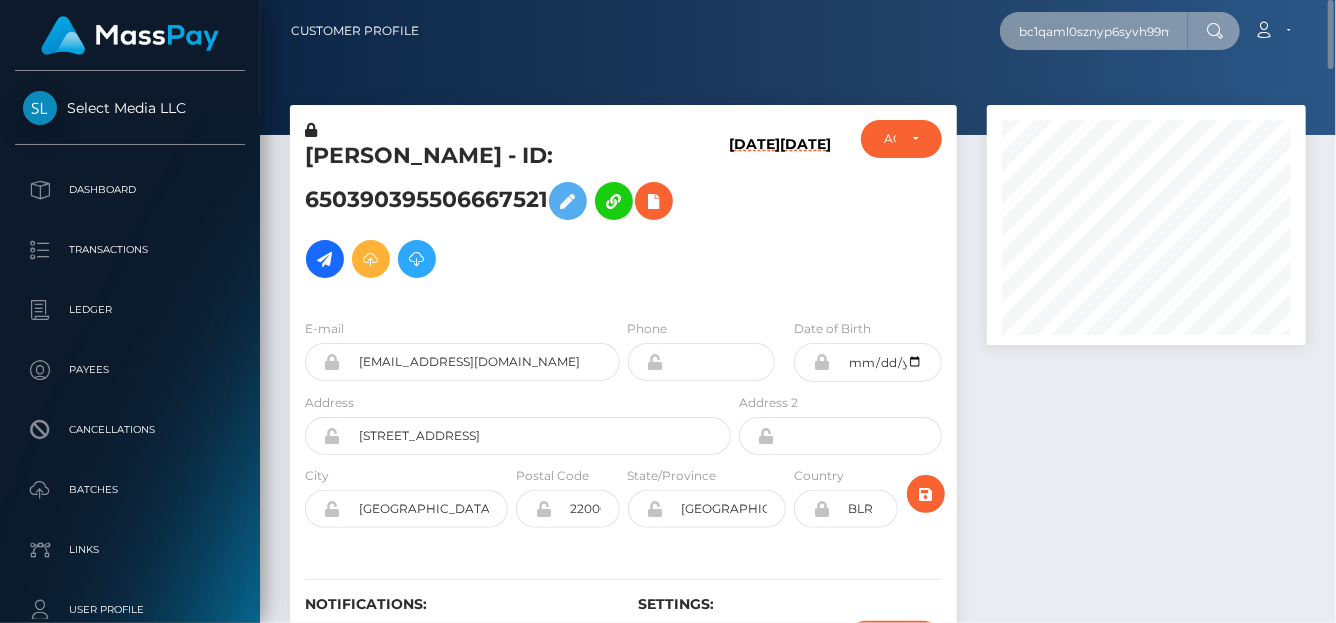 scroll, scrollTop: 0, scrollLeft: 294, axis: horizontal 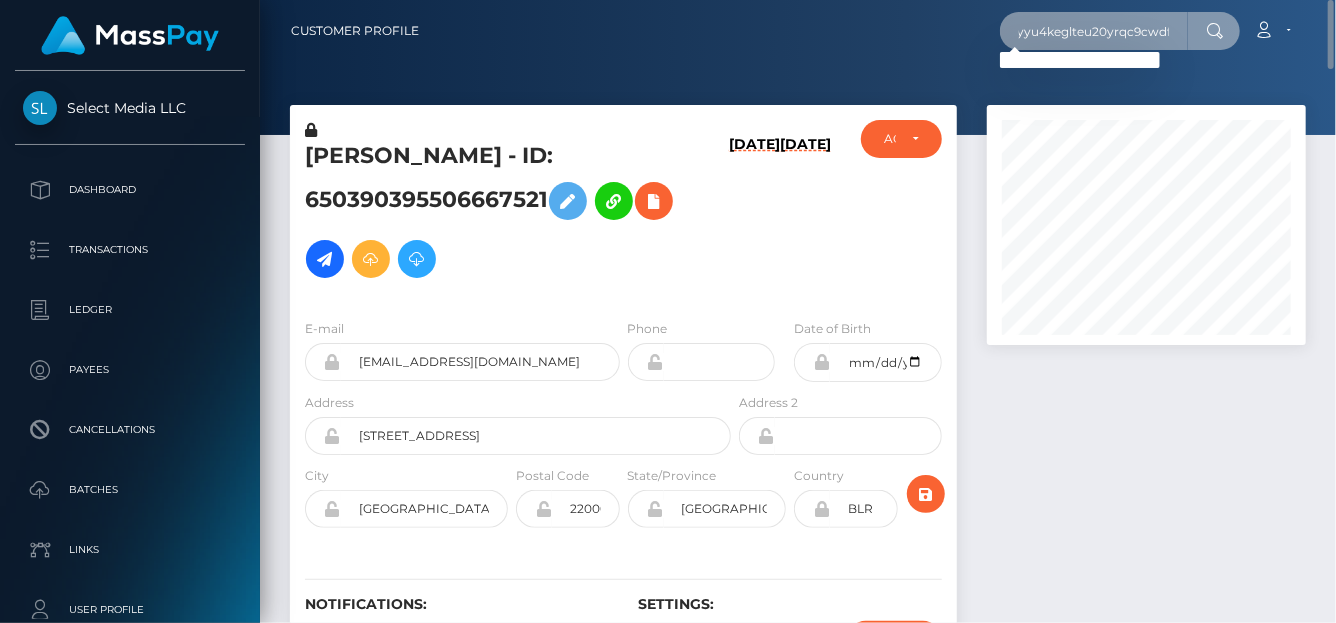 type on "bc1qaml0sznyp6syvh99mm7qfxjrsmztgnswucgsyyu4keglteu20yrqc9cwdf" 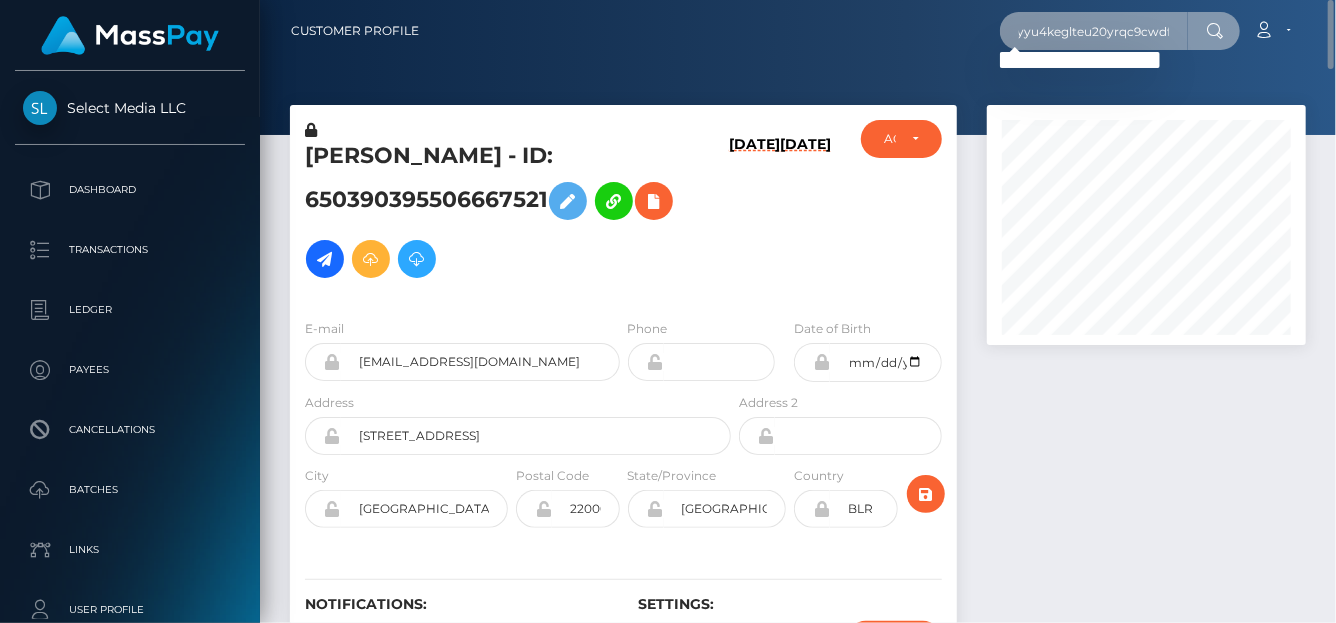 scroll, scrollTop: 0, scrollLeft: 0, axis: both 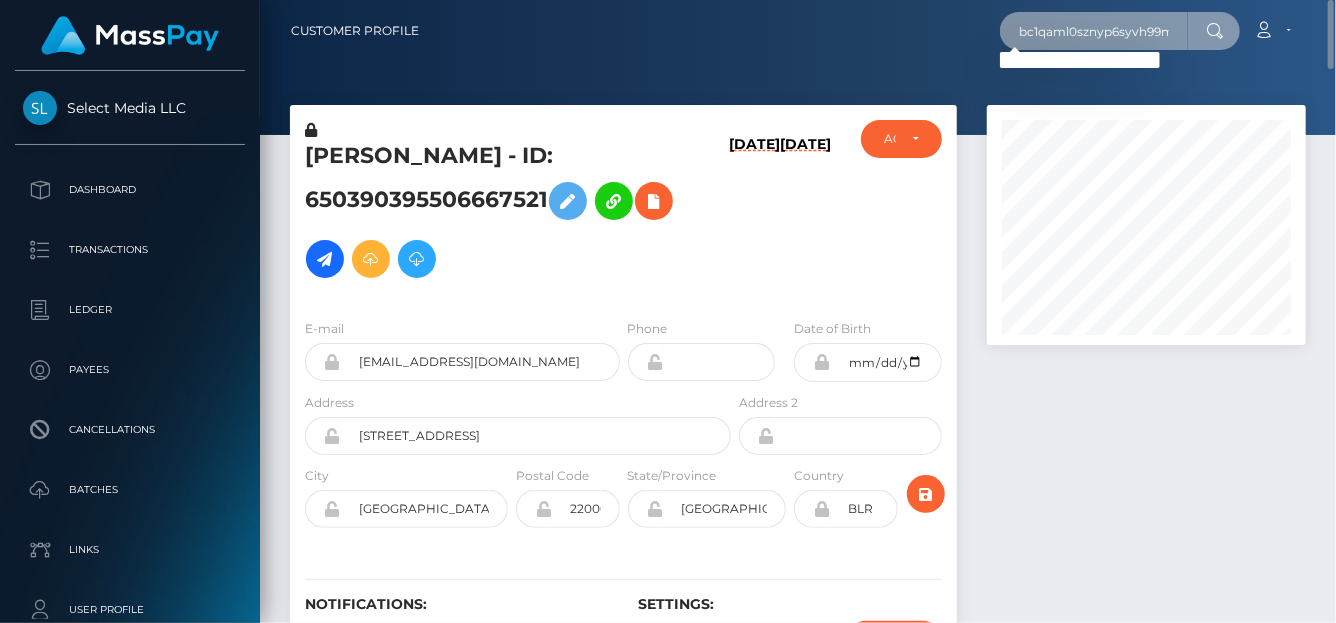 click on "bc1qaml0sznyp6syvh99mm7qfxjrsmztgnswucgsyyu4keglteu20yrqc9cwdf" at bounding box center (1094, 31) 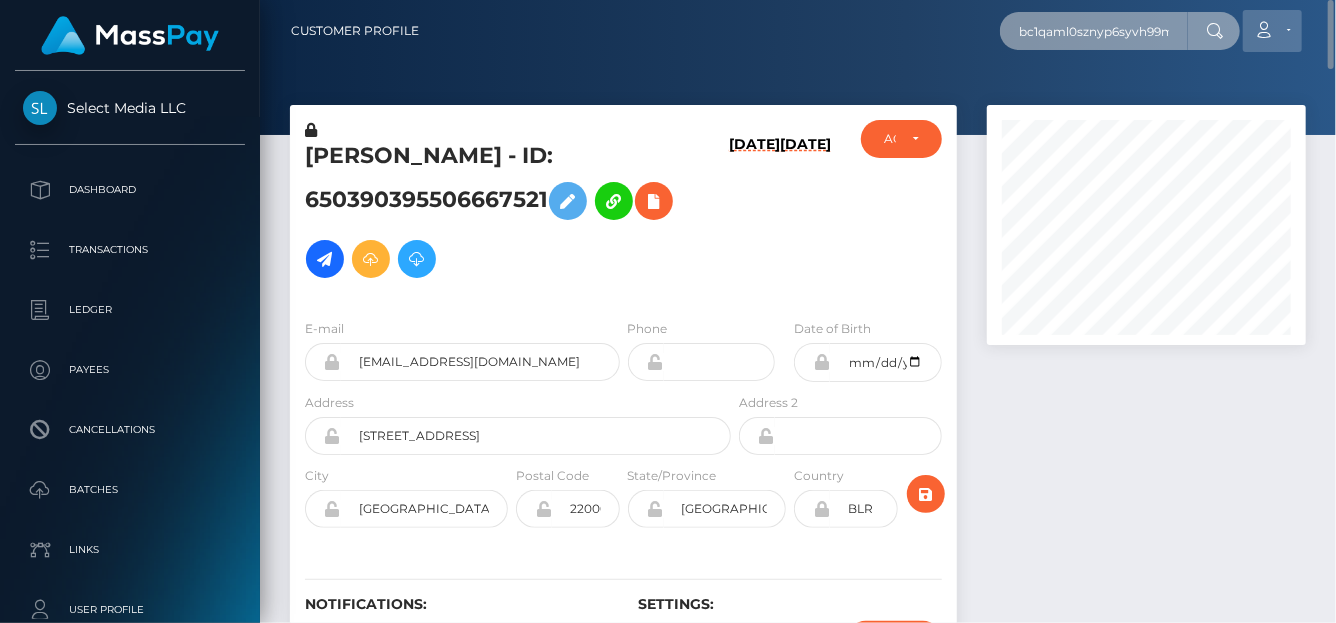 scroll, scrollTop: 0, scrollLeft: 294, axis: horizontal 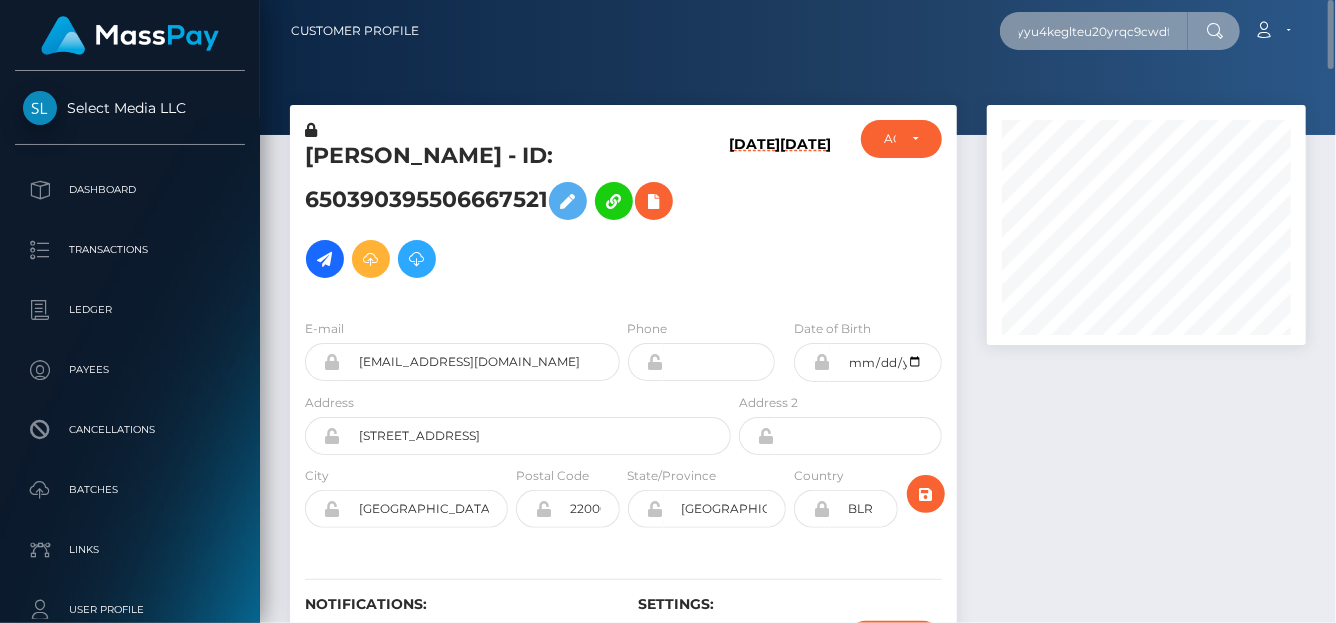 drag, startPoint x: 1024, startPoint y: 31, endPoint x: 1270, endPoint y: 69, distance: 248.91766 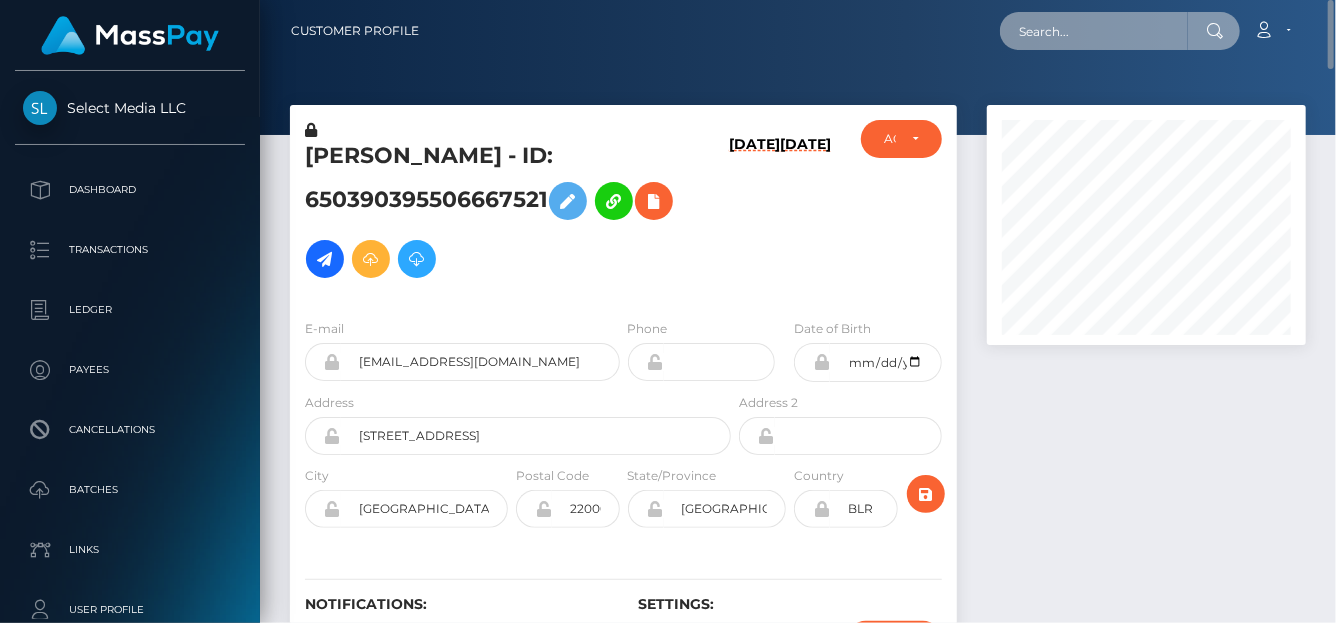 scroll, scrollTop: 0, scrollLeft: 0, axis: both 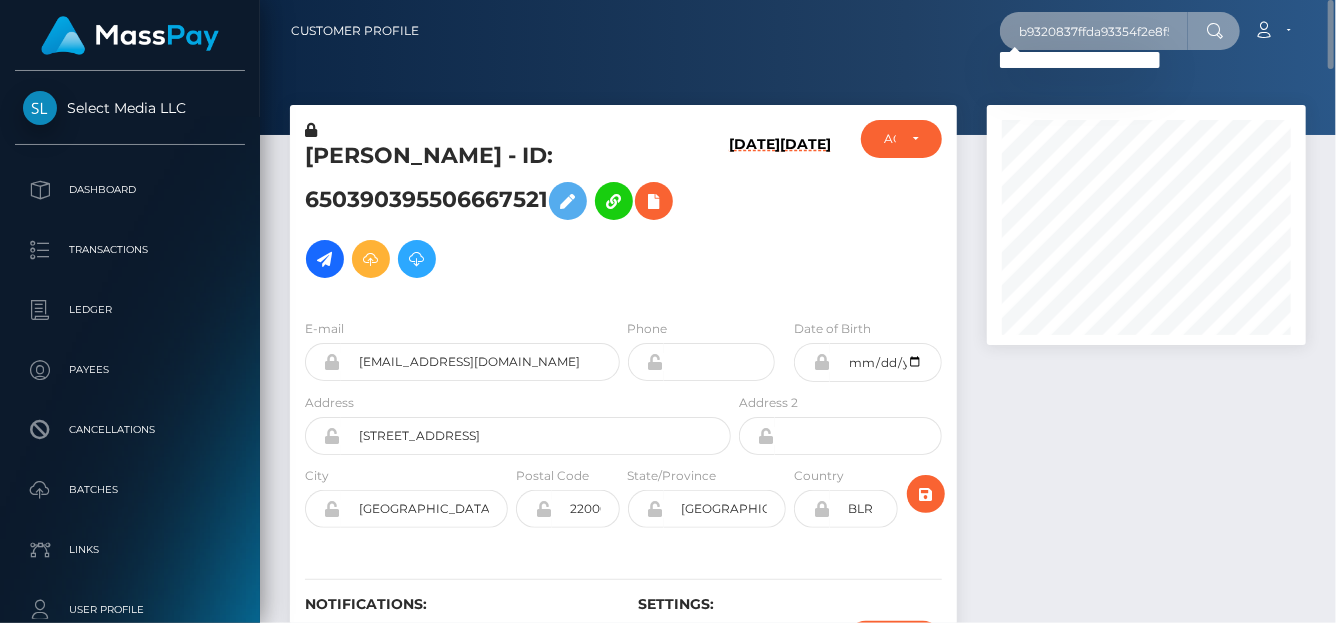 click on "b9320837ffda93354f2e8f52402c52f9ab26e2c61327bf97b796e5931301374e" at bounding box center [1094, 31] 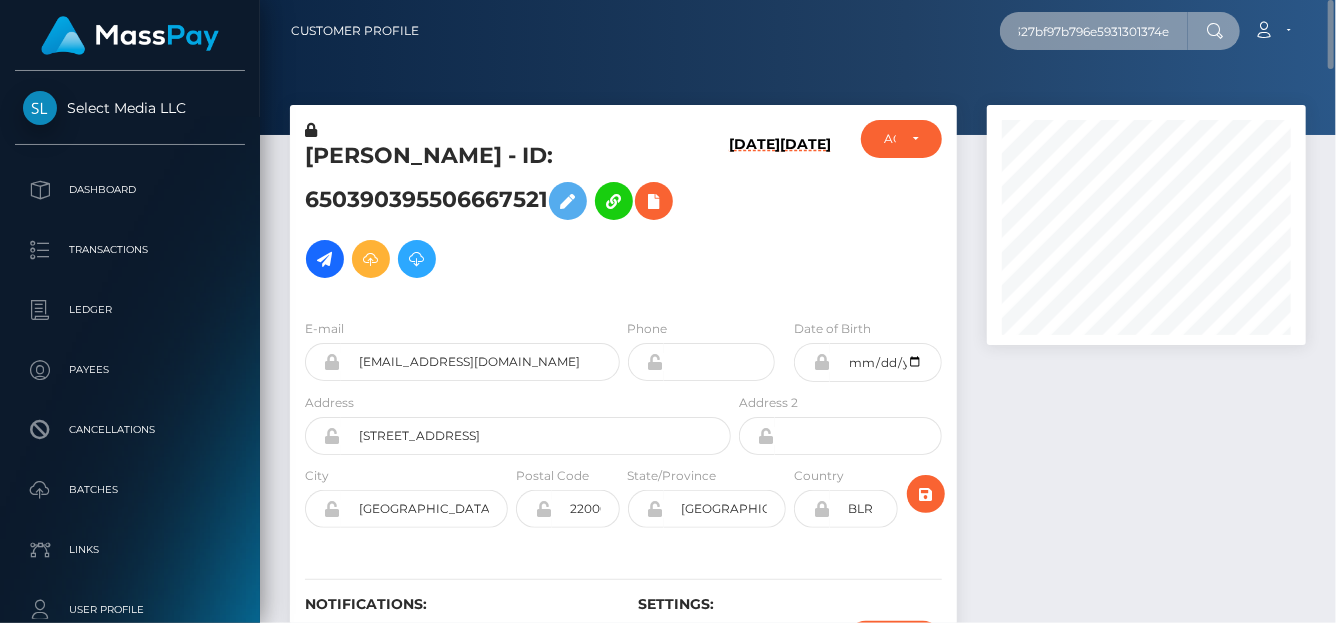 drag, startPoint x: 1021, startPoint y: 32, endPoint x: 1334, endPoint y: 21, distance: 313.19324 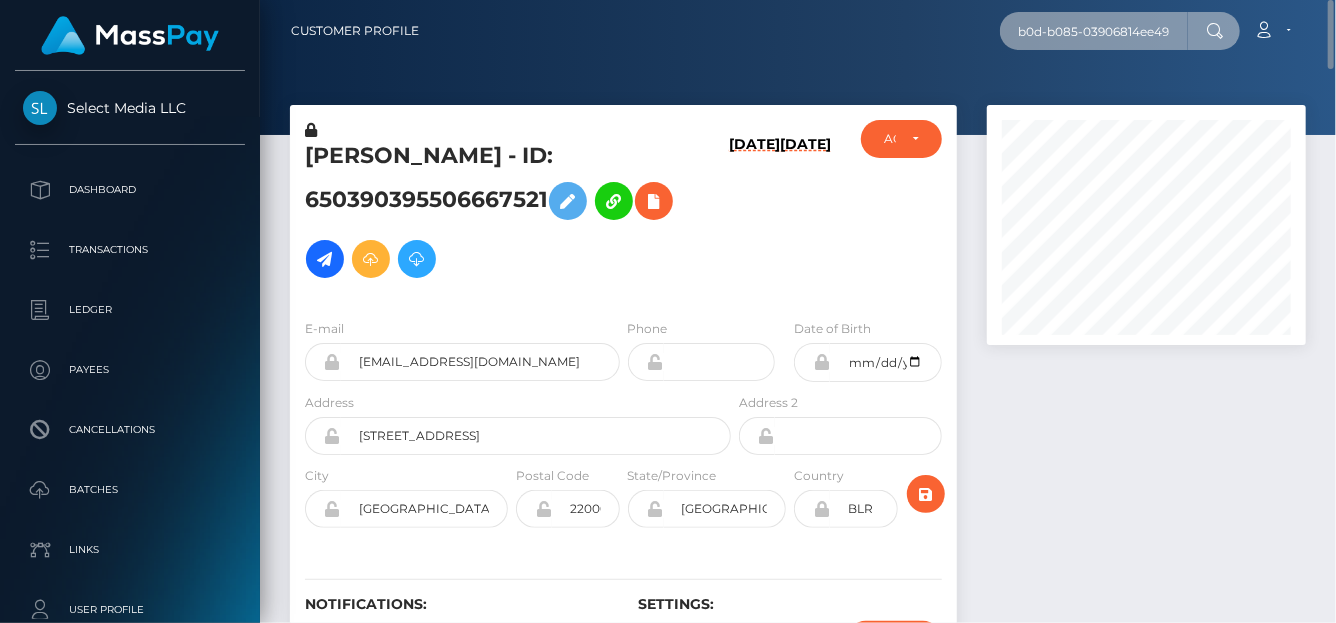scroll, scrollTop: 0, scrollLeft: 107, axis: horizontal 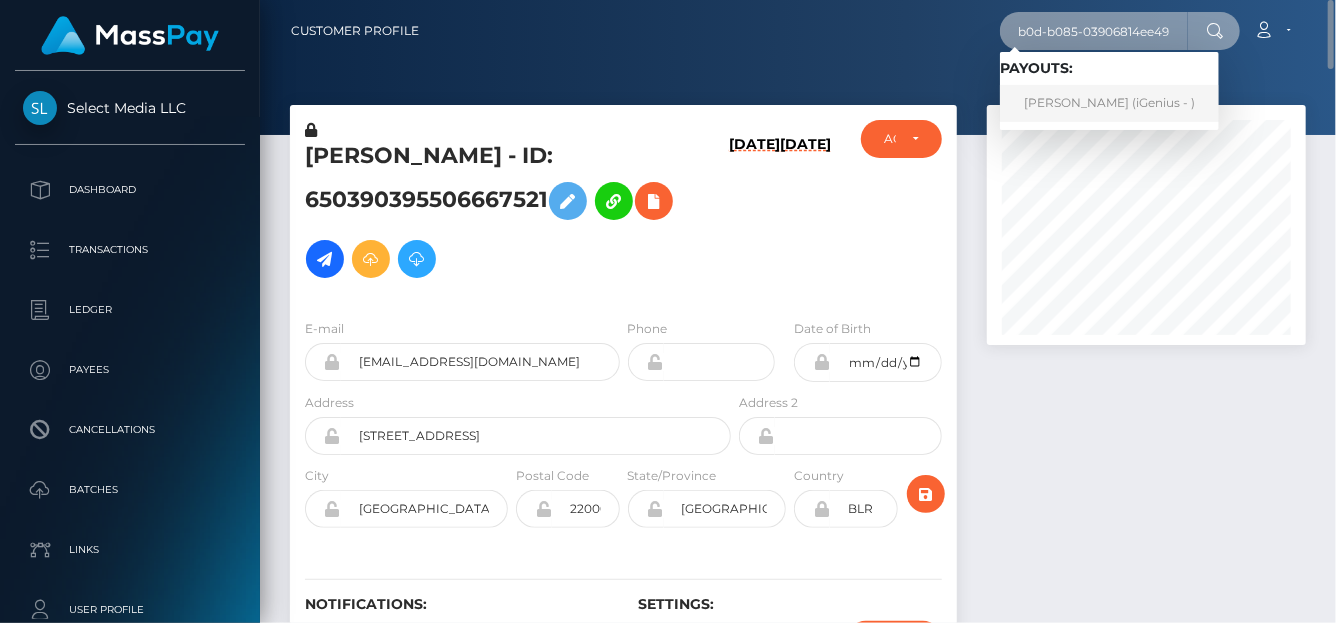 type on "c906e3c1-bd0d-4b0d-b085-03906814ee49" 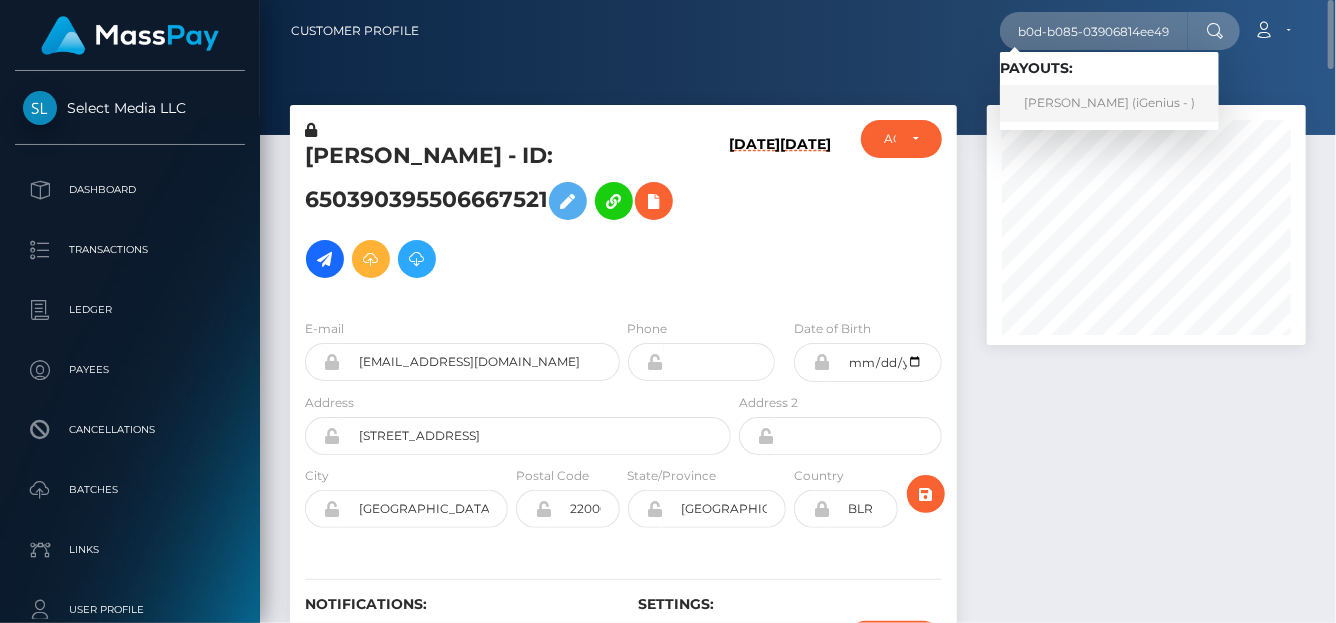 click on "Farah  Karimy (iGenius - )" at bounding box center [1109, 103] 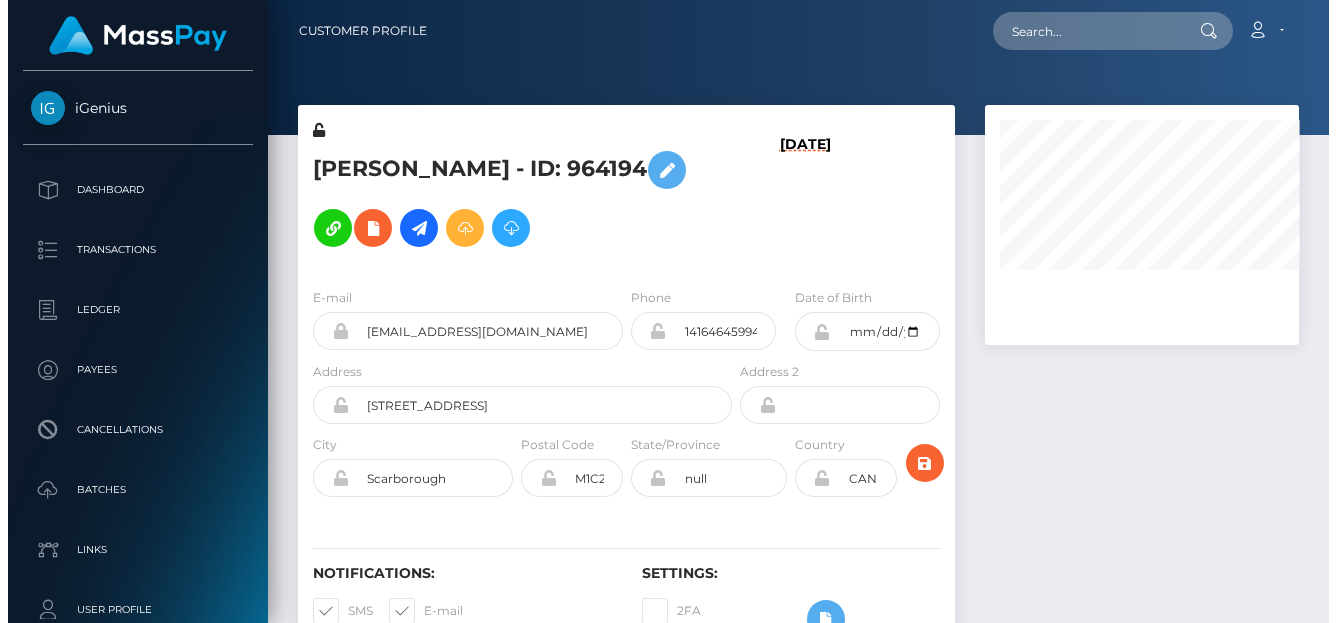 scroll, scrollTop: 0, scrollLeft: 0, axis: both 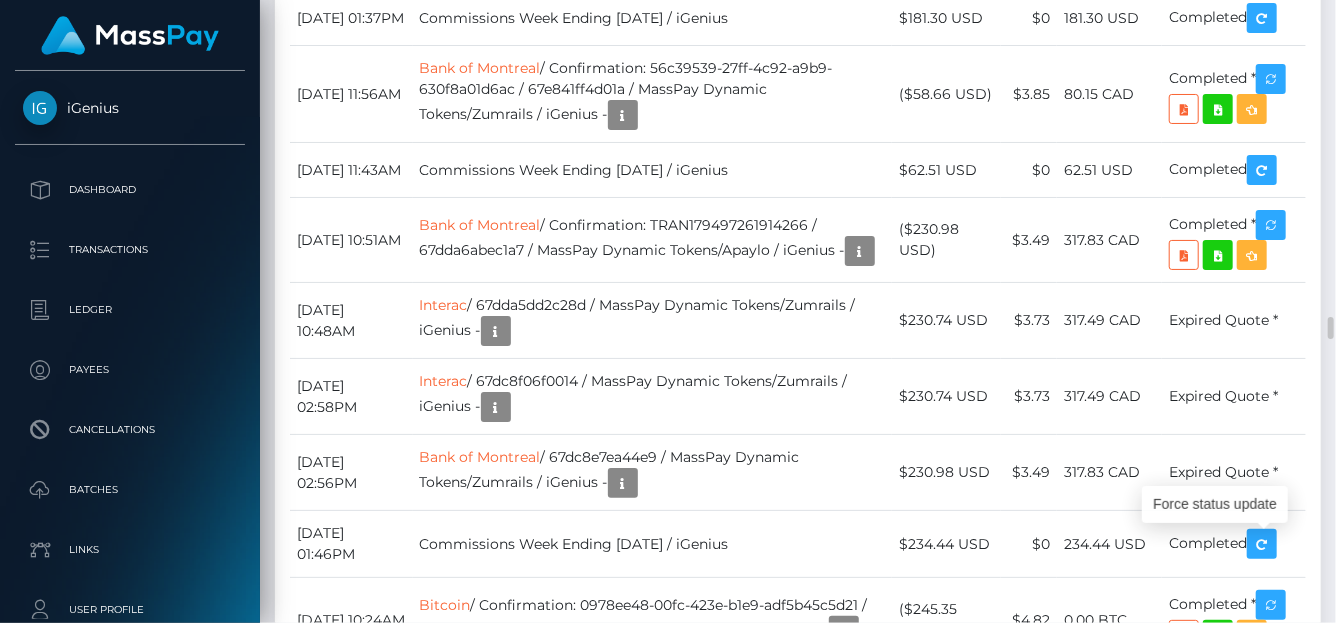 click at bounding box center (1271, -1903) 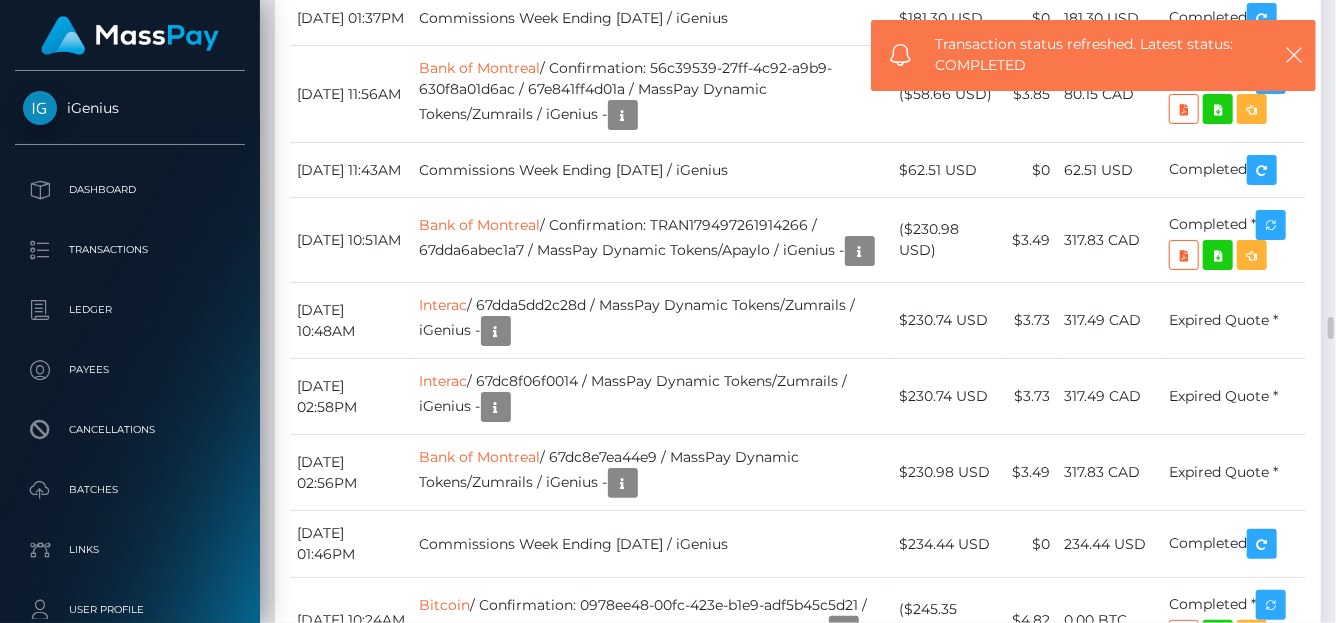 scroll, scrollTop: 240, scrollLeft: 319, axis: both 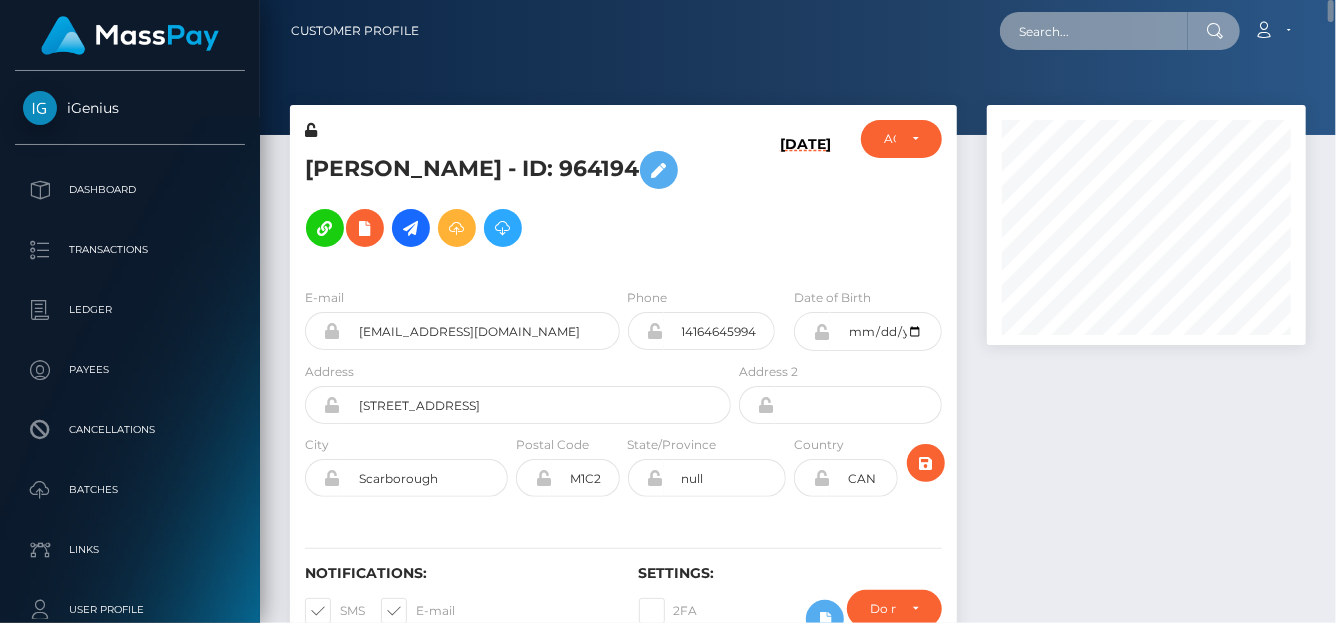 click at bounding box center [1094, 31] 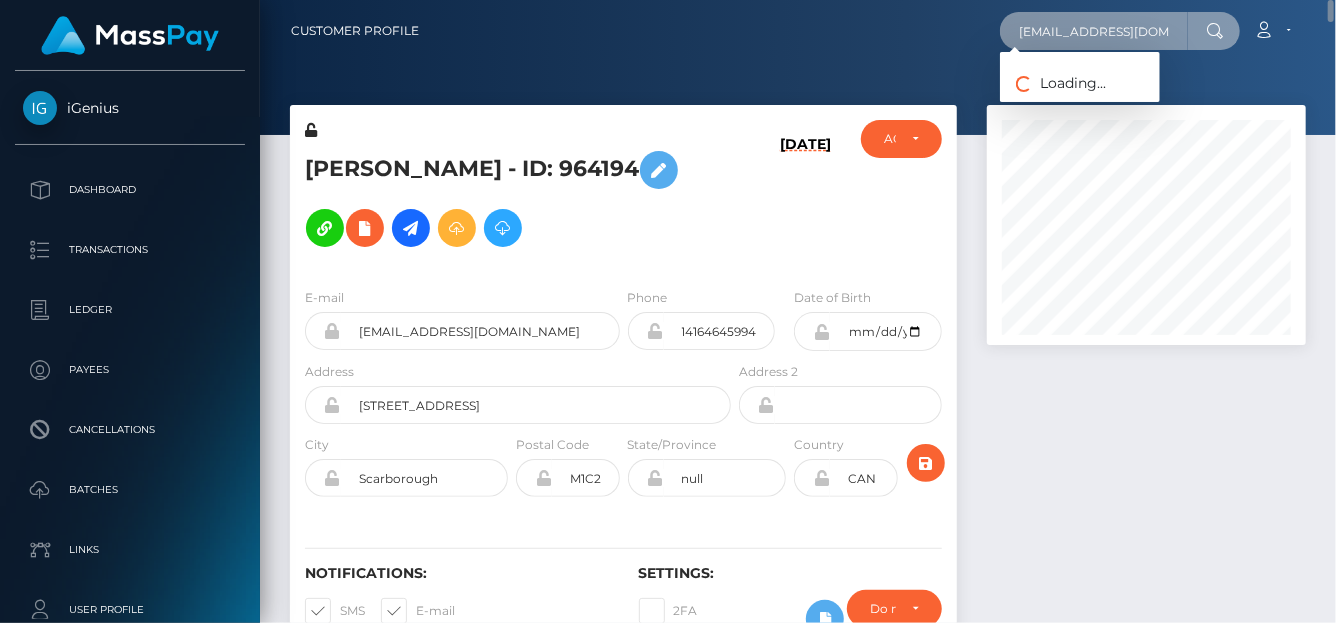 scroll, scrollTop: 0, scrollLeft: 16, axis: horizontal 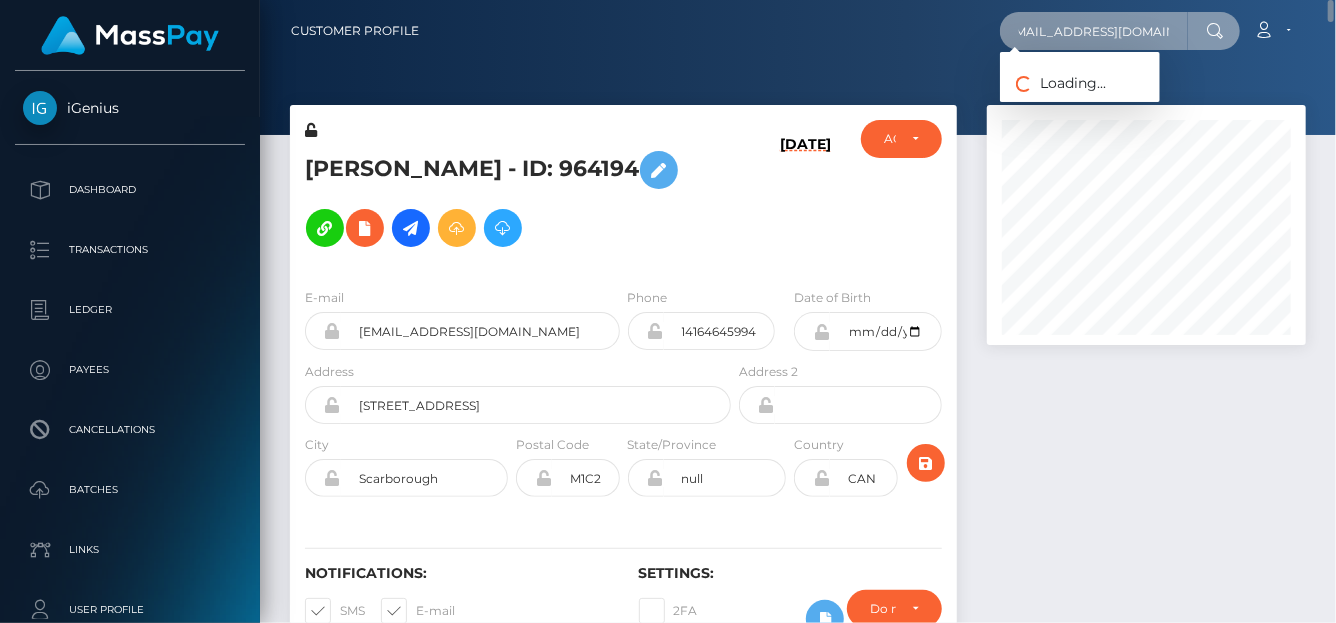 type on "njhealthychick@gmail.com" 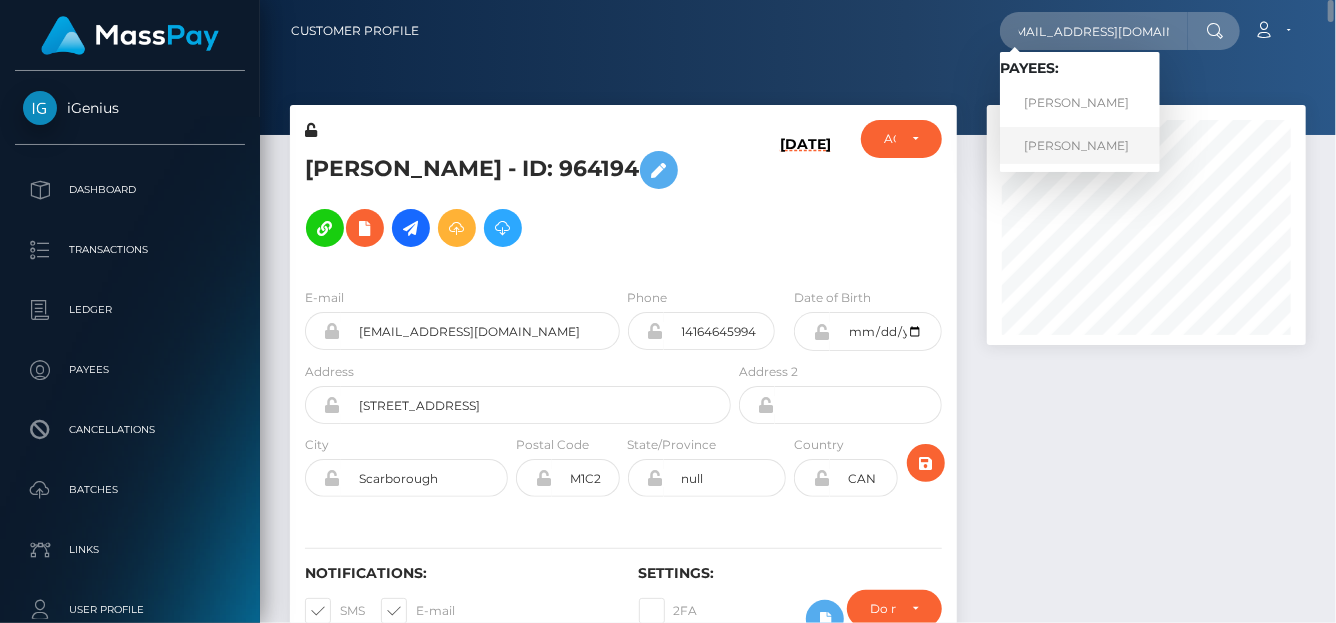 click on "Courtenay  Dorow" at bounding box center [1080, 145] 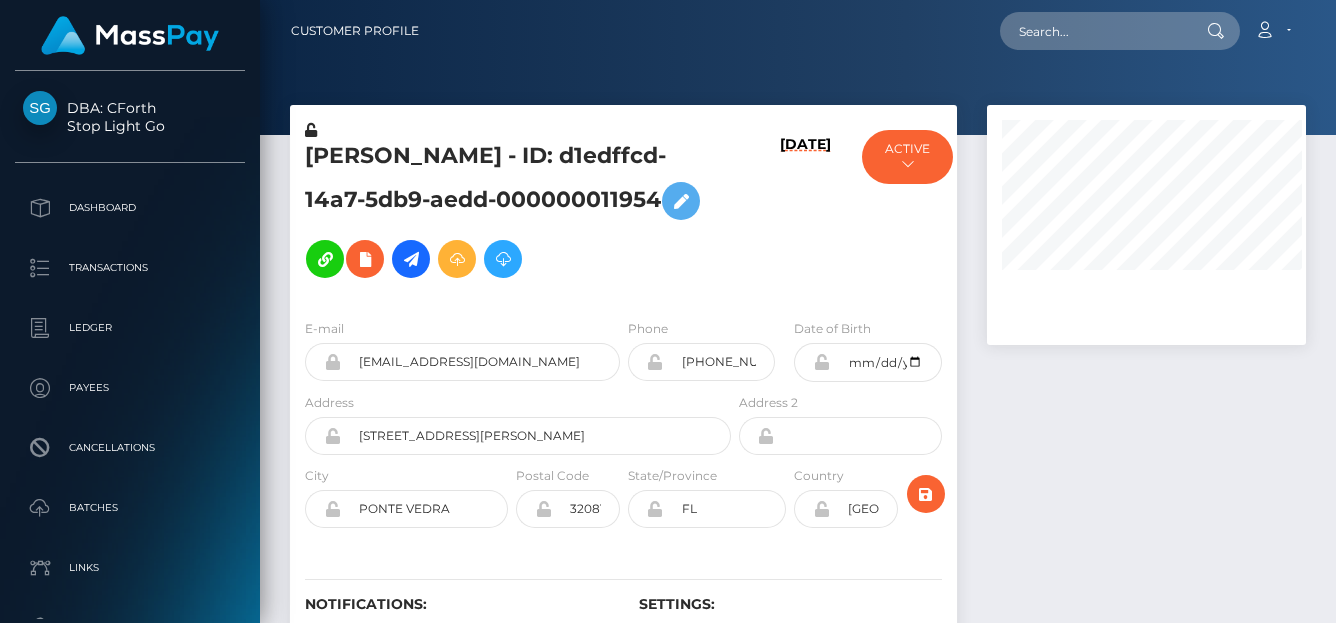 scroll, scrollTop: 0, scrollLeft: 0, axis: both 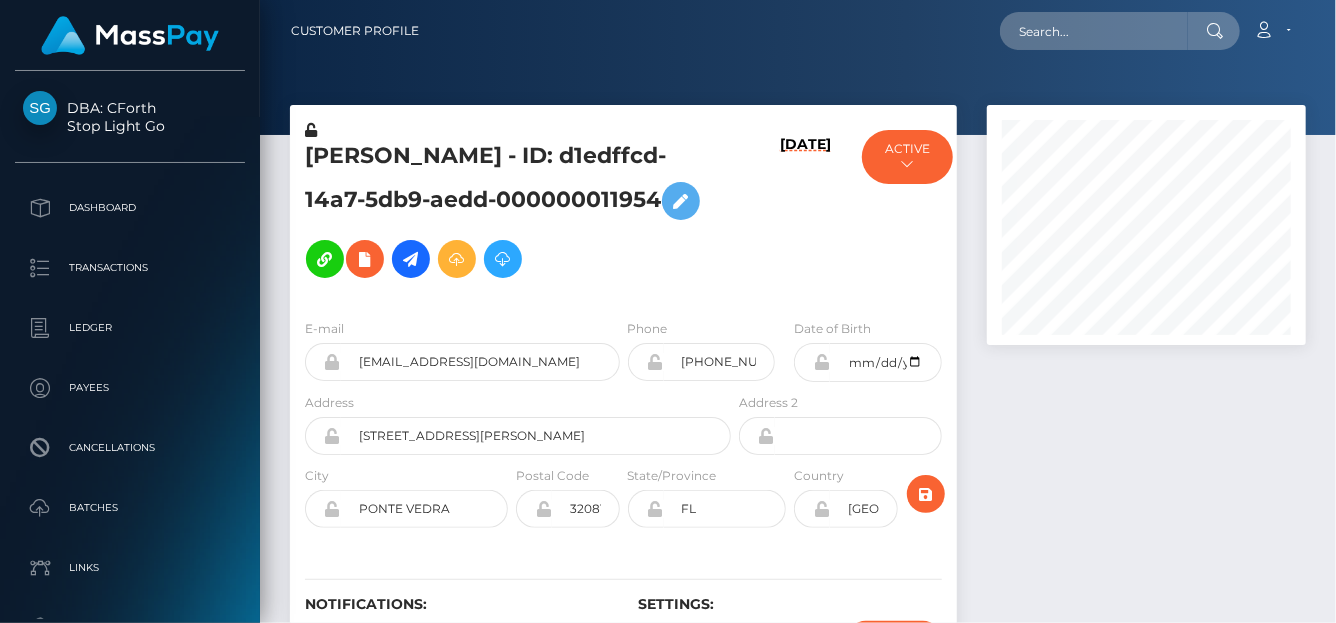 drag, startPoint x: 518, startPoint y: 180, endPoint x: 673, endPoint y: 170, distance: 155.32225 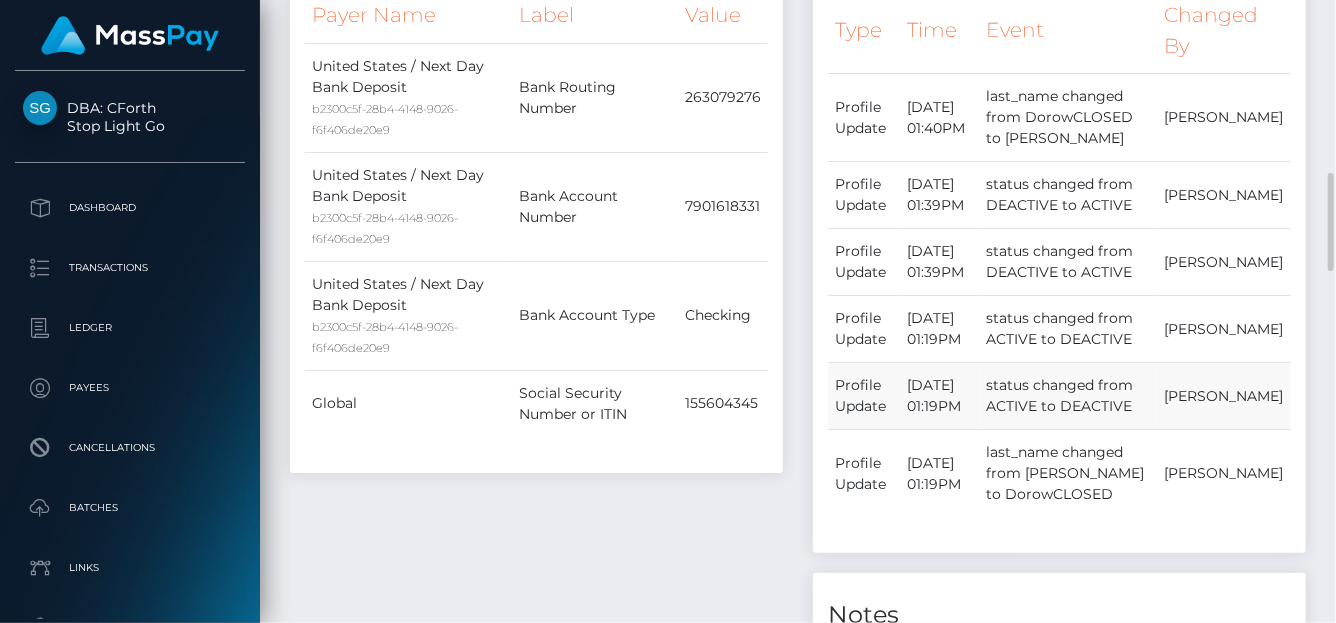 scroll, scrollTop: 1402, scrollLeft: 0, axis: vertical 